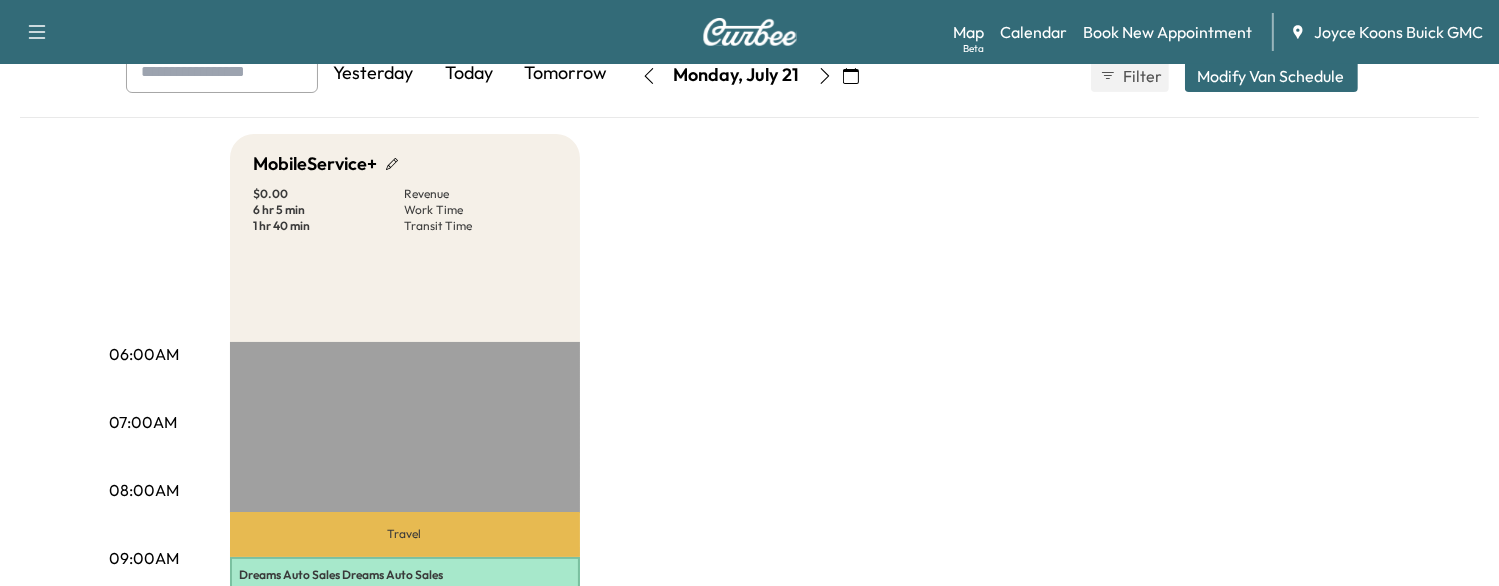 scroll, scrollTop: 0, scrollLeft: 0, axis: both 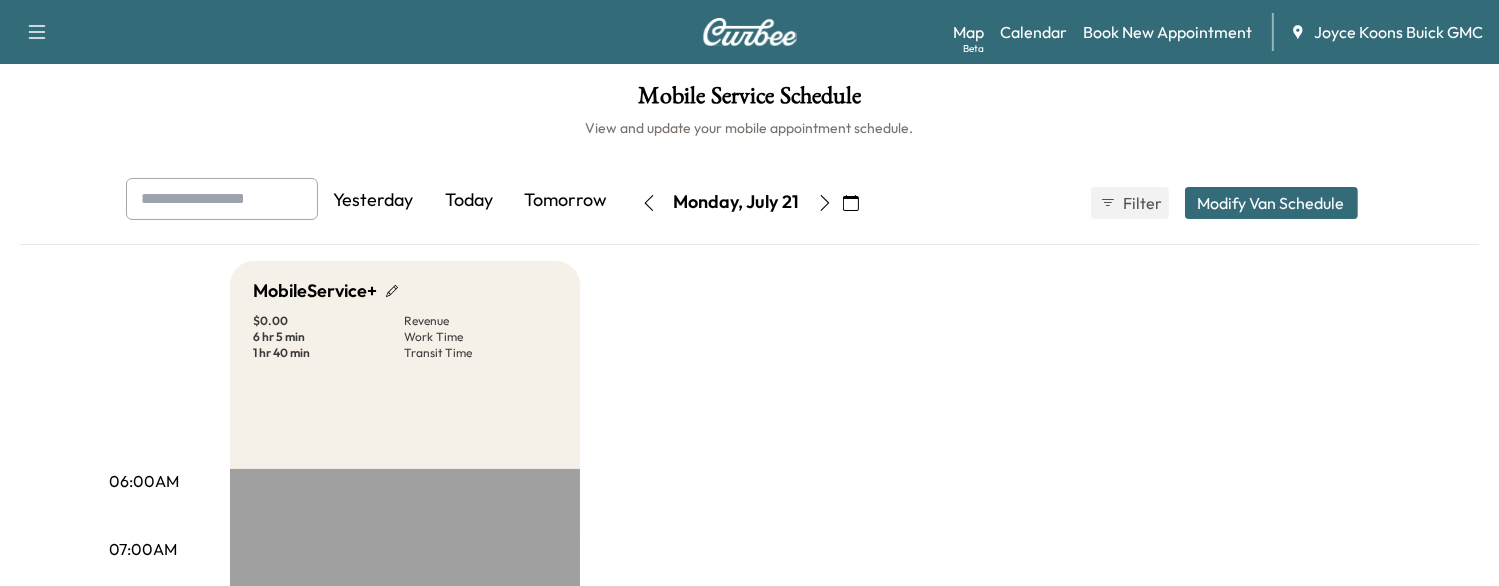 click on "Today" at bounding box center (470, 201) 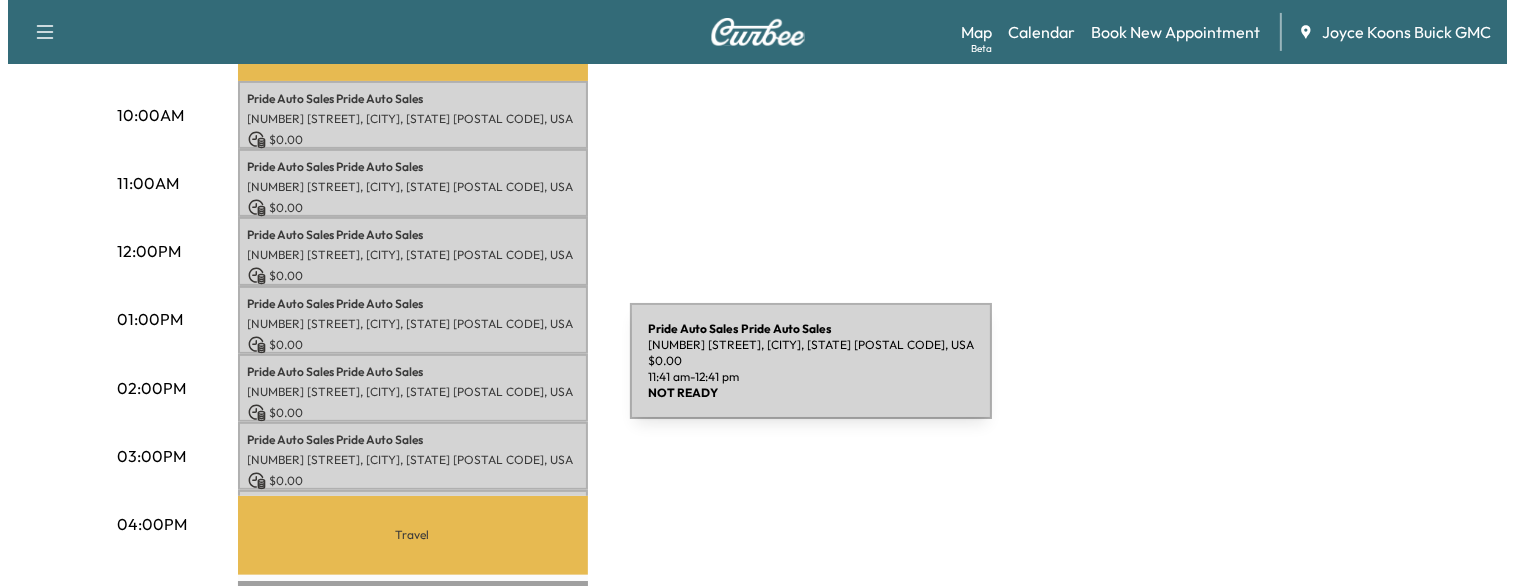 scroll, scrollTop: 640, scrollLeft: 0, axis: vertical 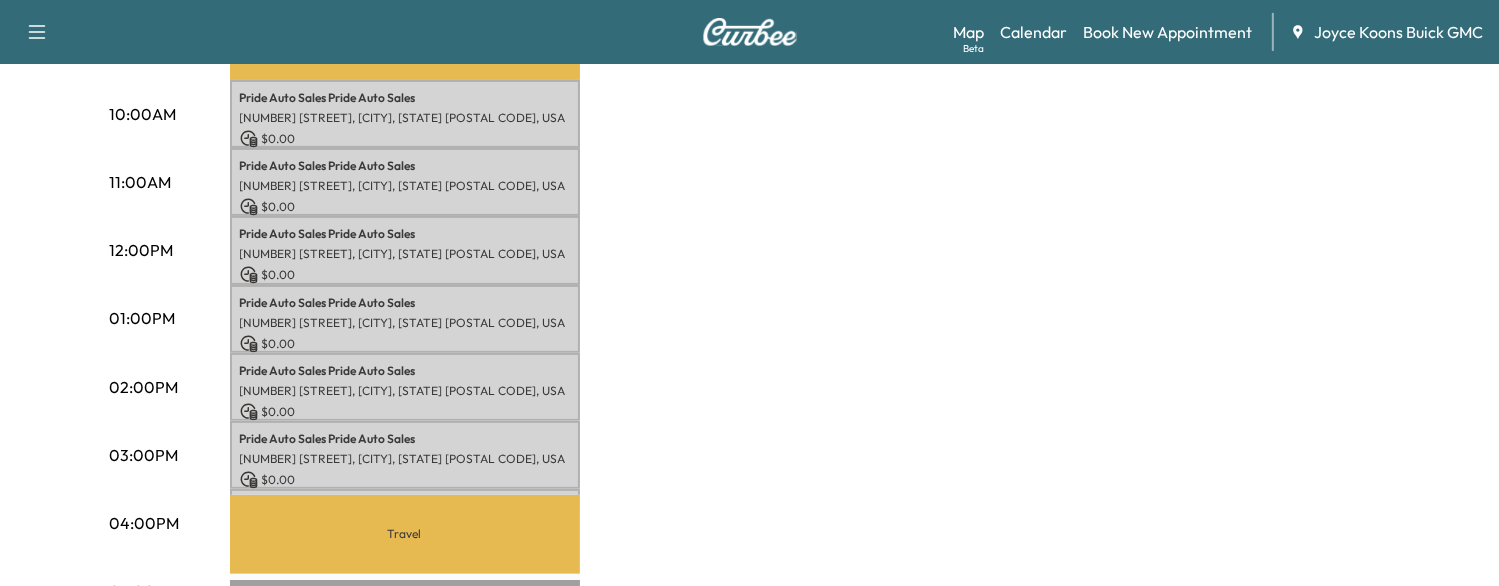 click on "Travel" at bounding box center [405, 534] 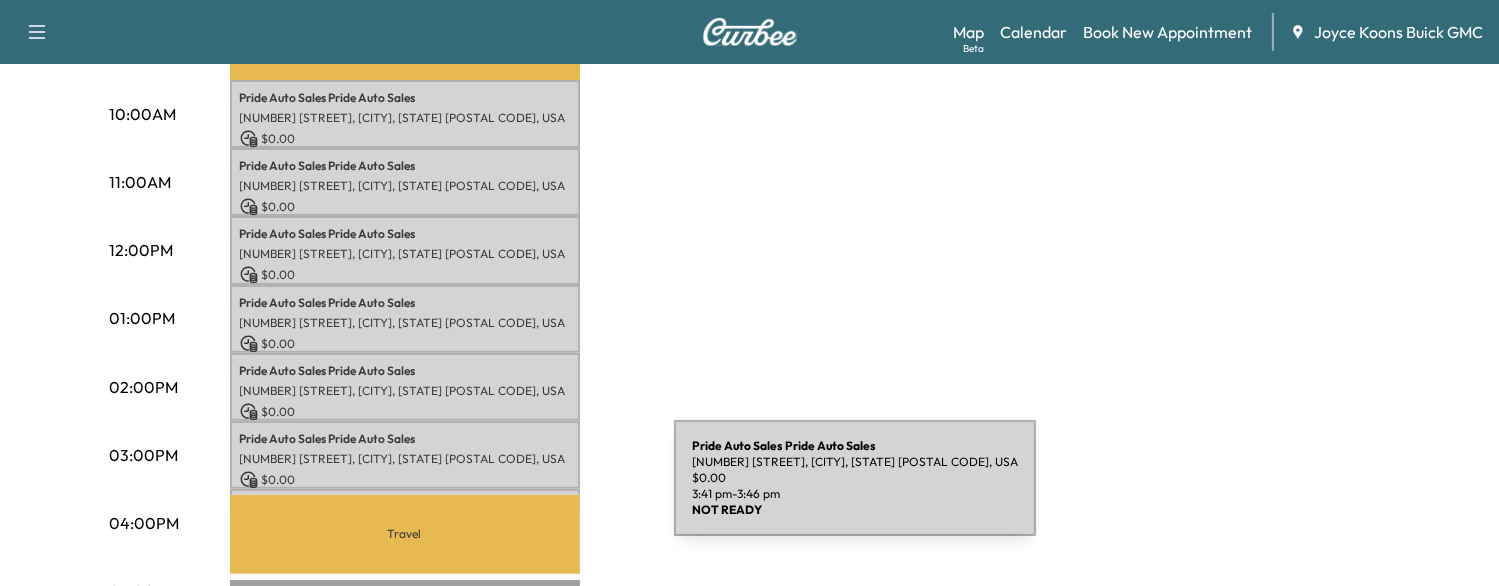 click on "Pride Auto Sales   Pride Auto Sales [NUMBER] [STREET], [CITY], [STATE] [POSTAL CODE], USA   $ 0.00 3:41 pm  -  3:46 pm" at bounding box center (405, 499) 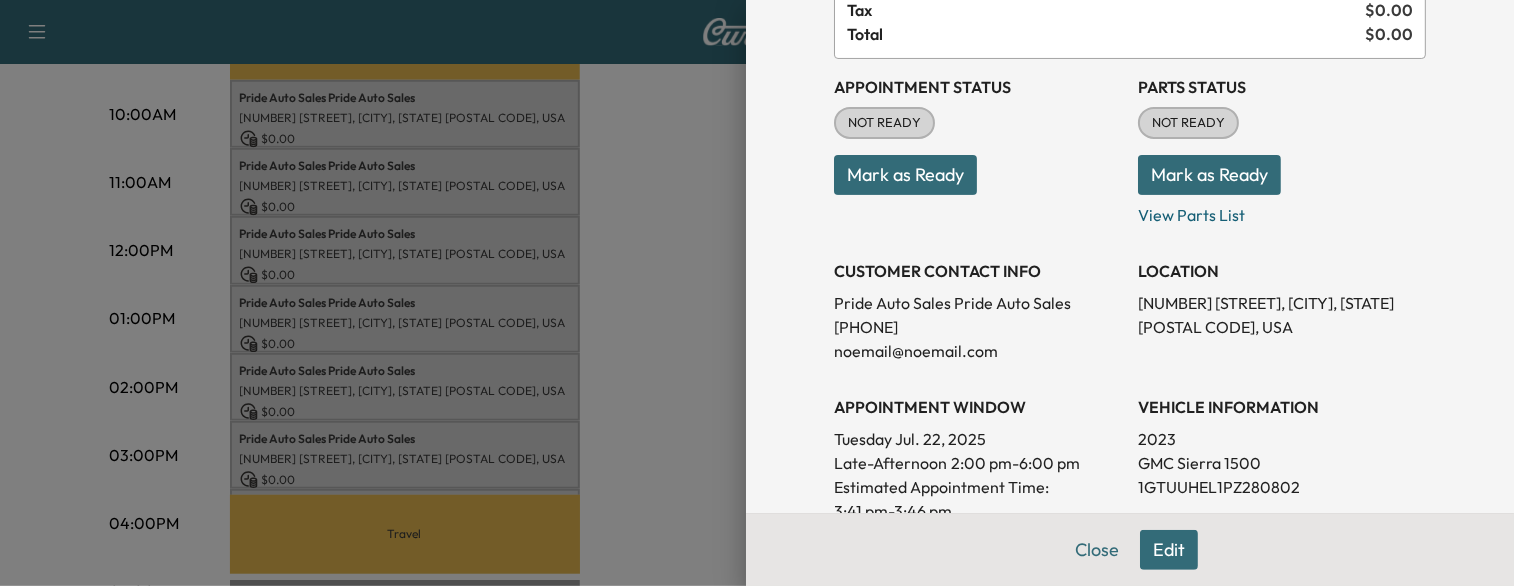 scroll, scrollTop: 208, scrollLeft: 0, axis: vertical 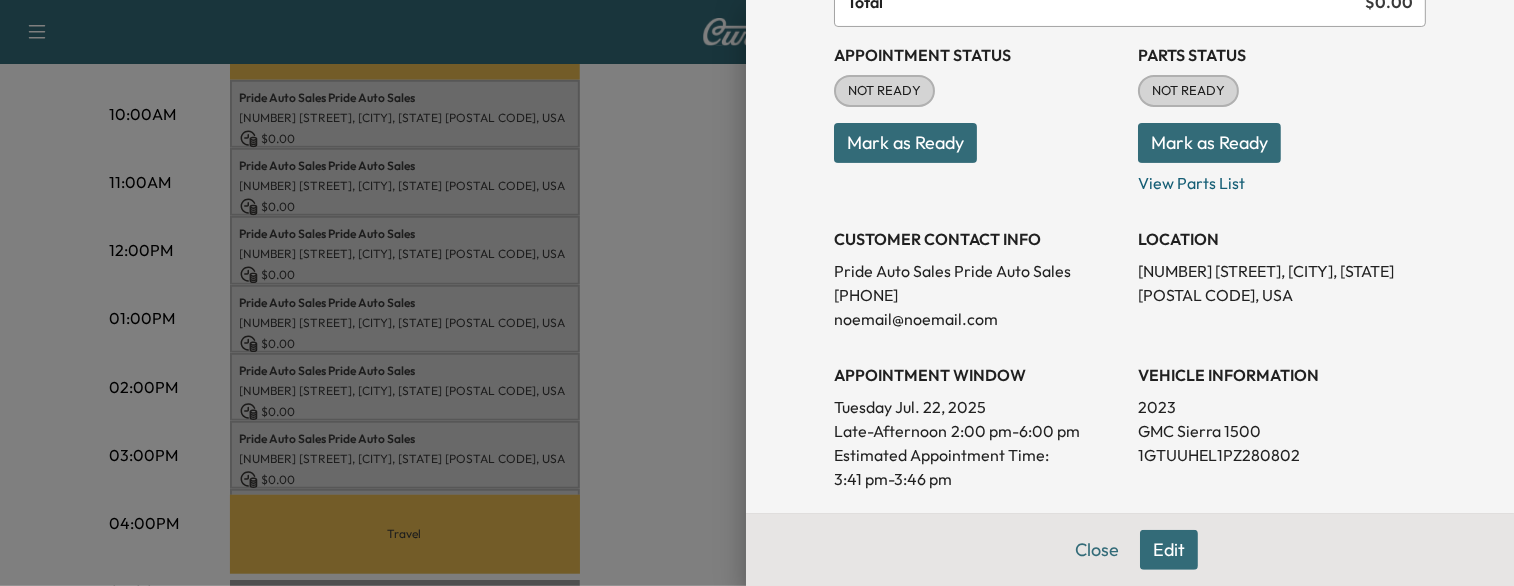 click at bounding box center [757, 293] 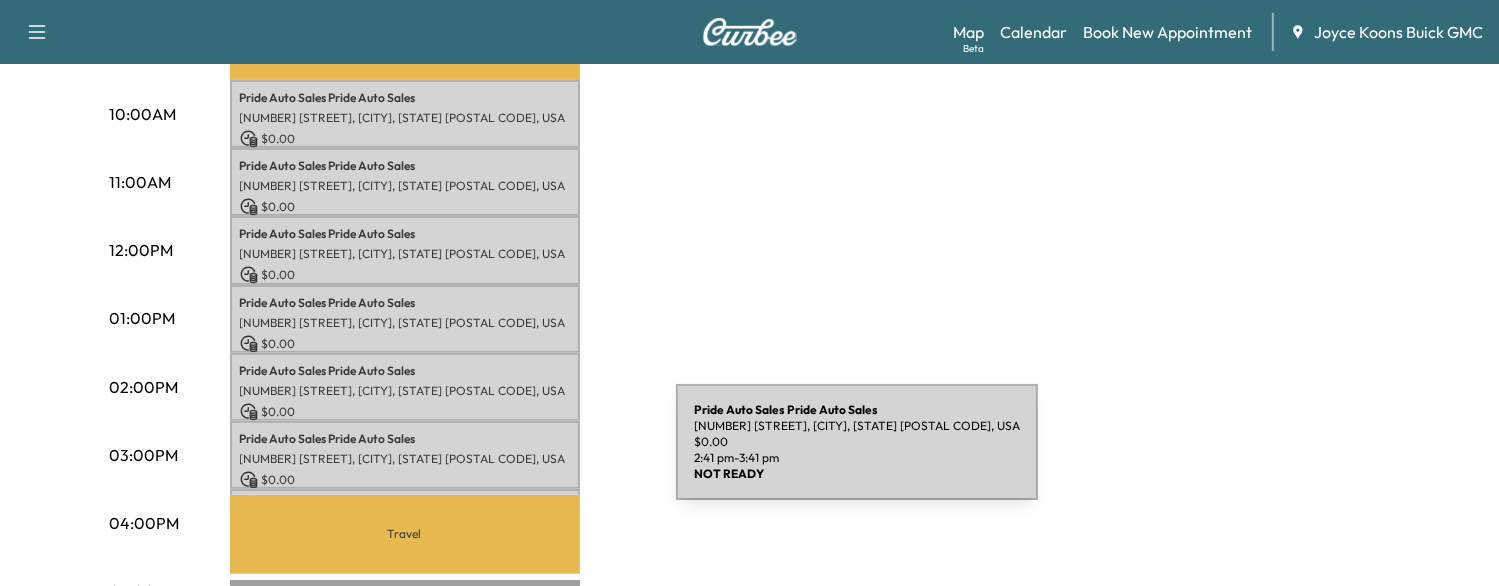 click on "[NUMBER] [STREET], [CITY], [STATE] [POSTAL CODE], USA" at bounding box center [405, 459] 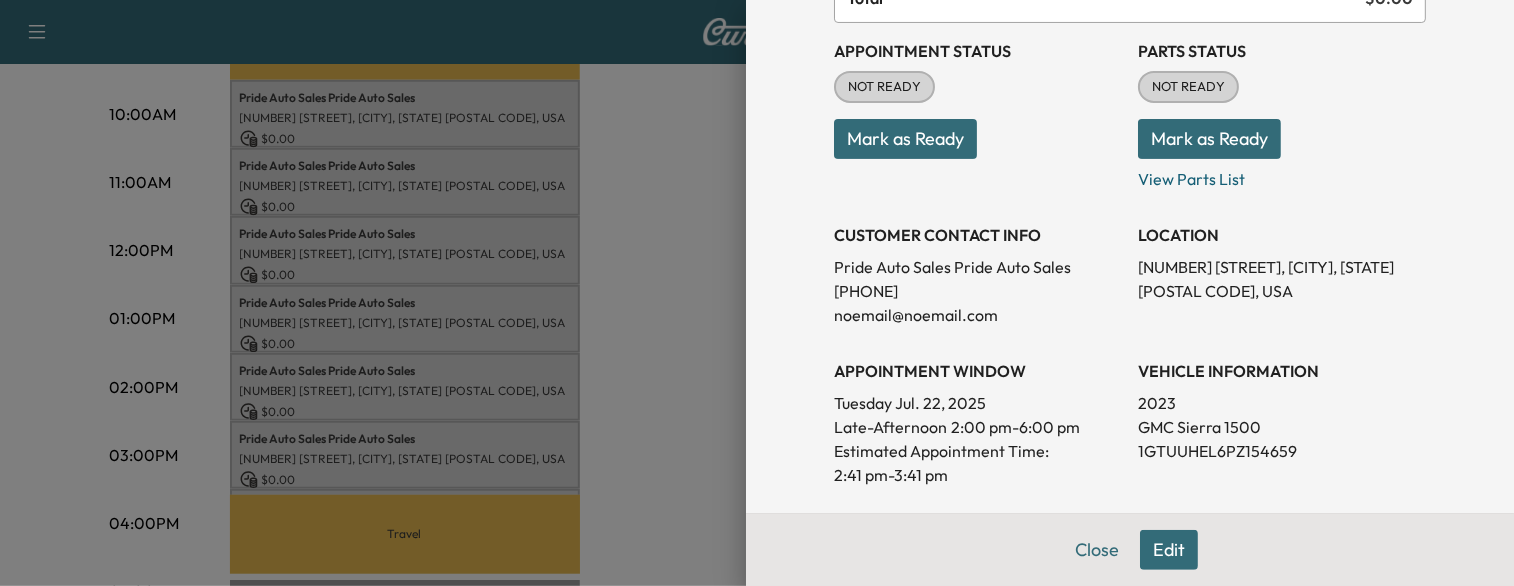 scroll, scrollTop: 210, scrollLeft: 0, axis: vertical 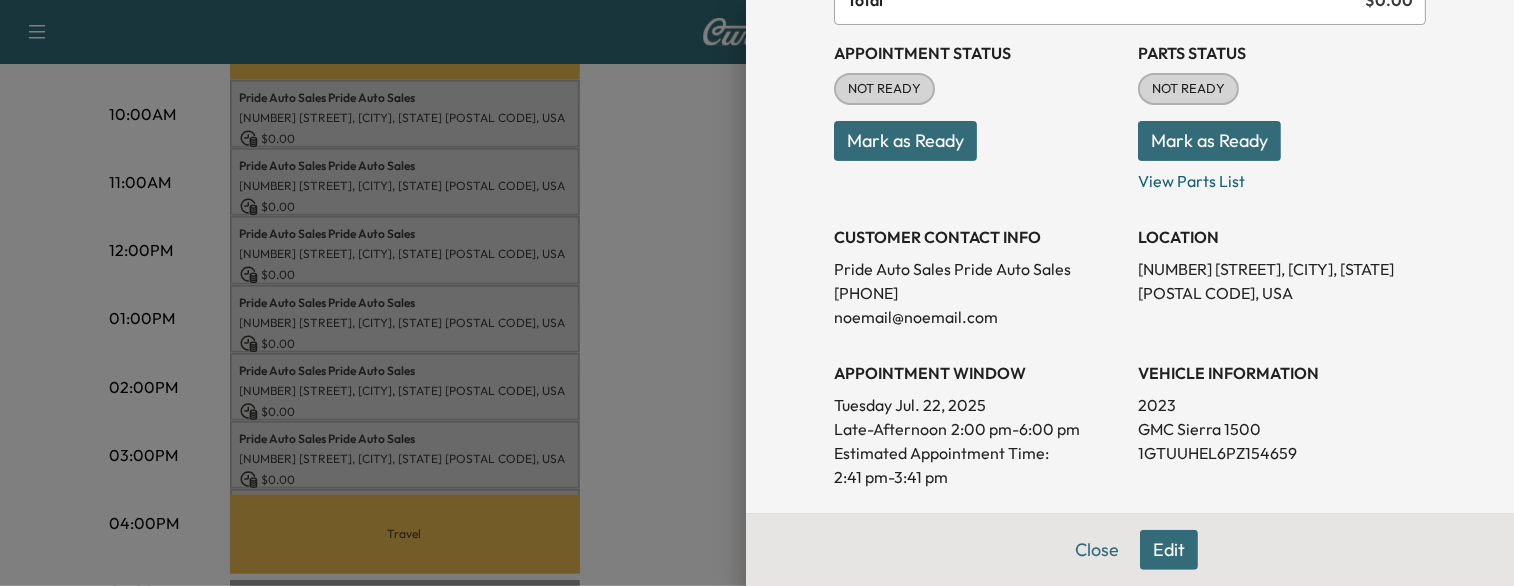click at bounding box center (757, 293) 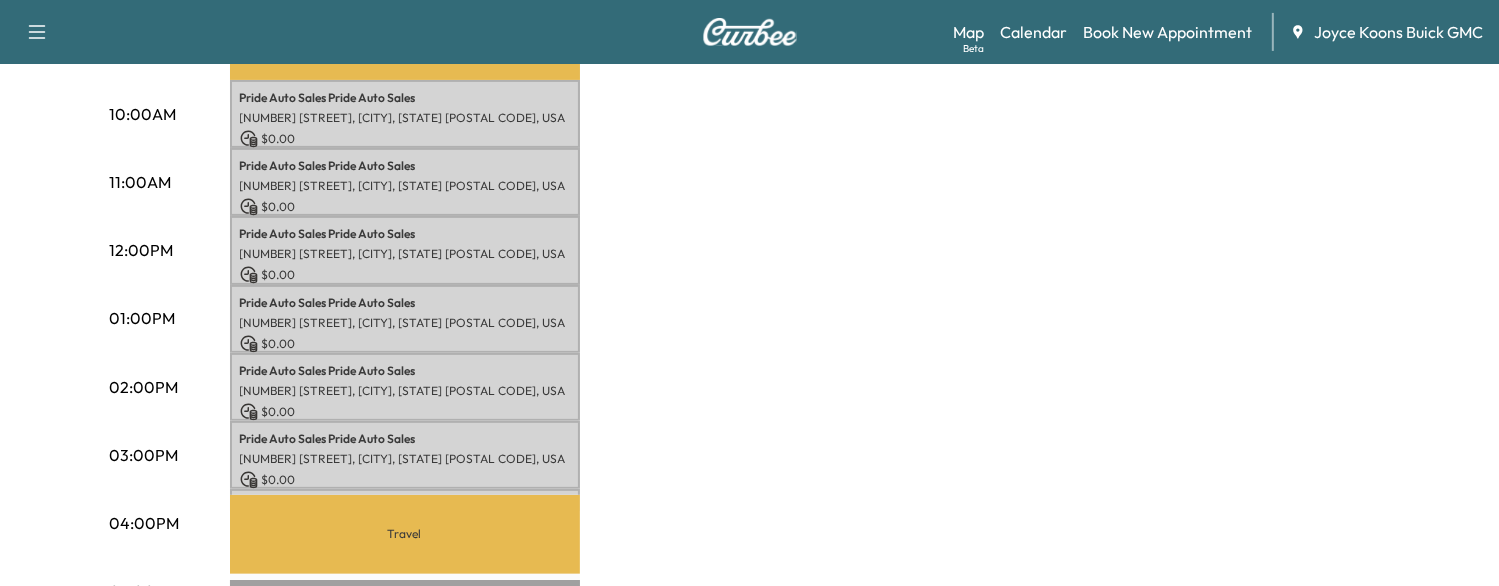 click on "Travel" at bounding box center [405, 534] 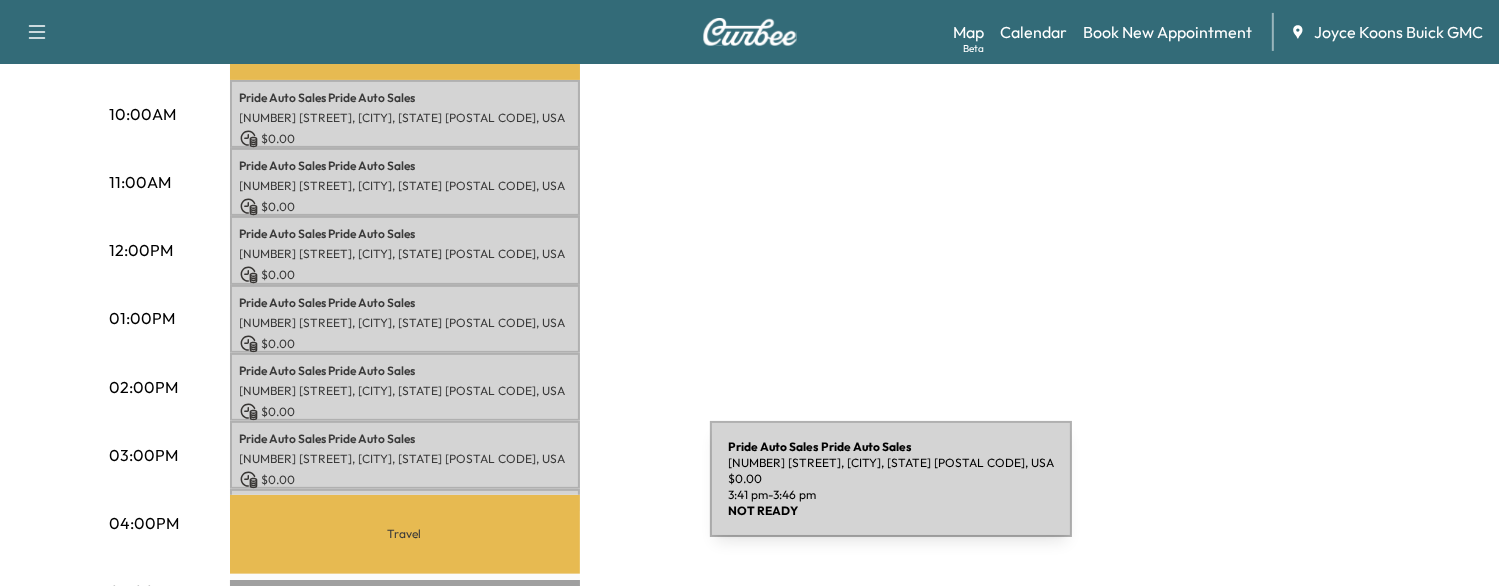 click on "Pride Auto Sales   Pride Auto Sales [NUMBER] [STREET], [CITY], [STATE] [POSTAL CODE], USA   $ 0.00 3:41 pm  -  3:46 pm" at bounding box center [405, 499] 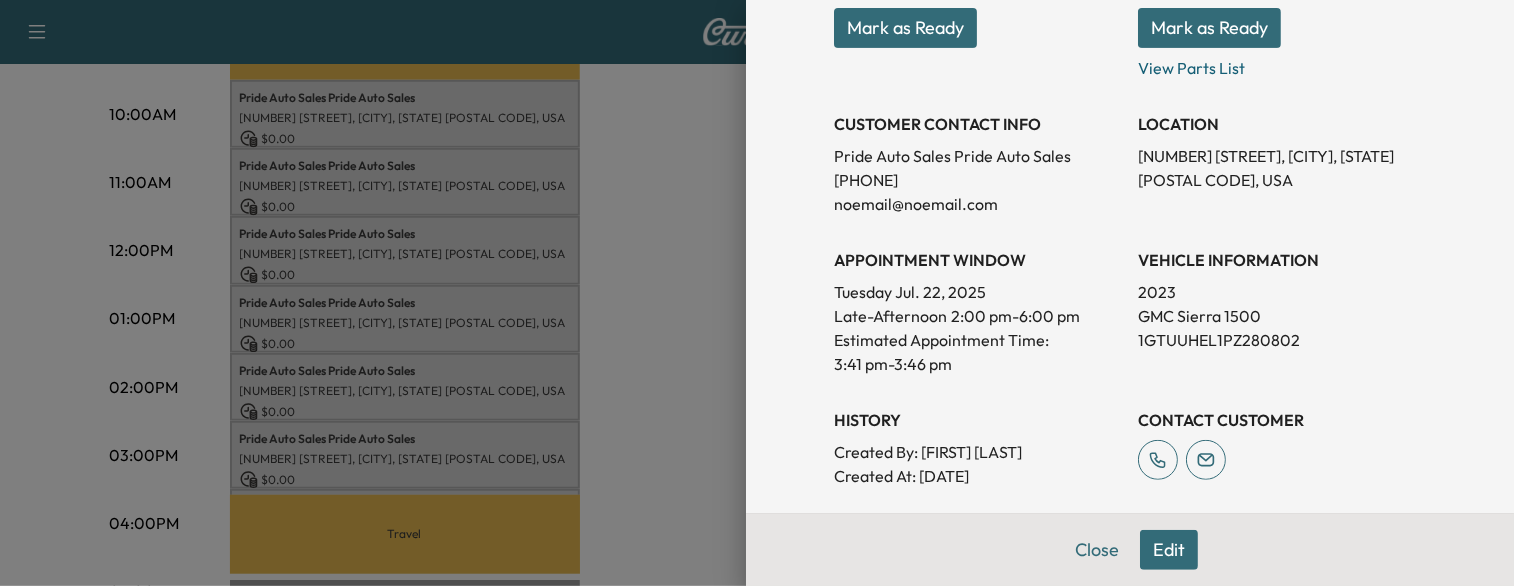 scroll, scrollTop: 324, scrollLeft: 0, axis: vertical 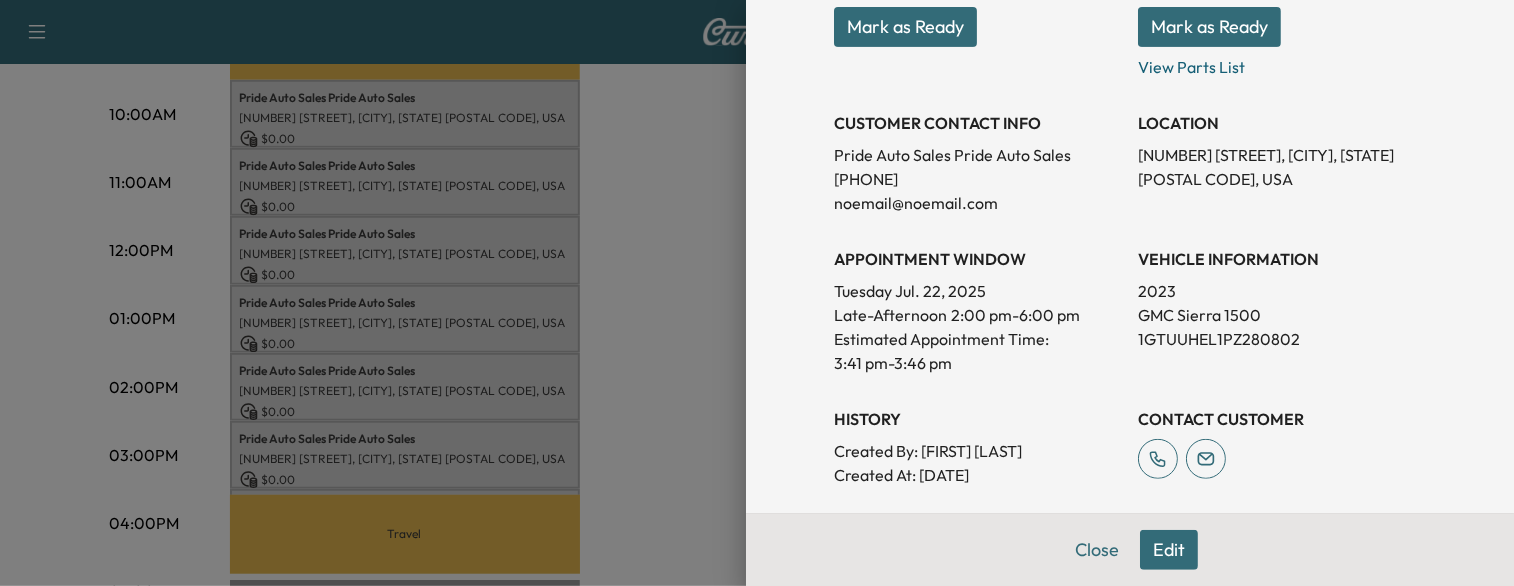 click on "1GTUUHEL1PZ280802" at bounding box center [1282, 339] 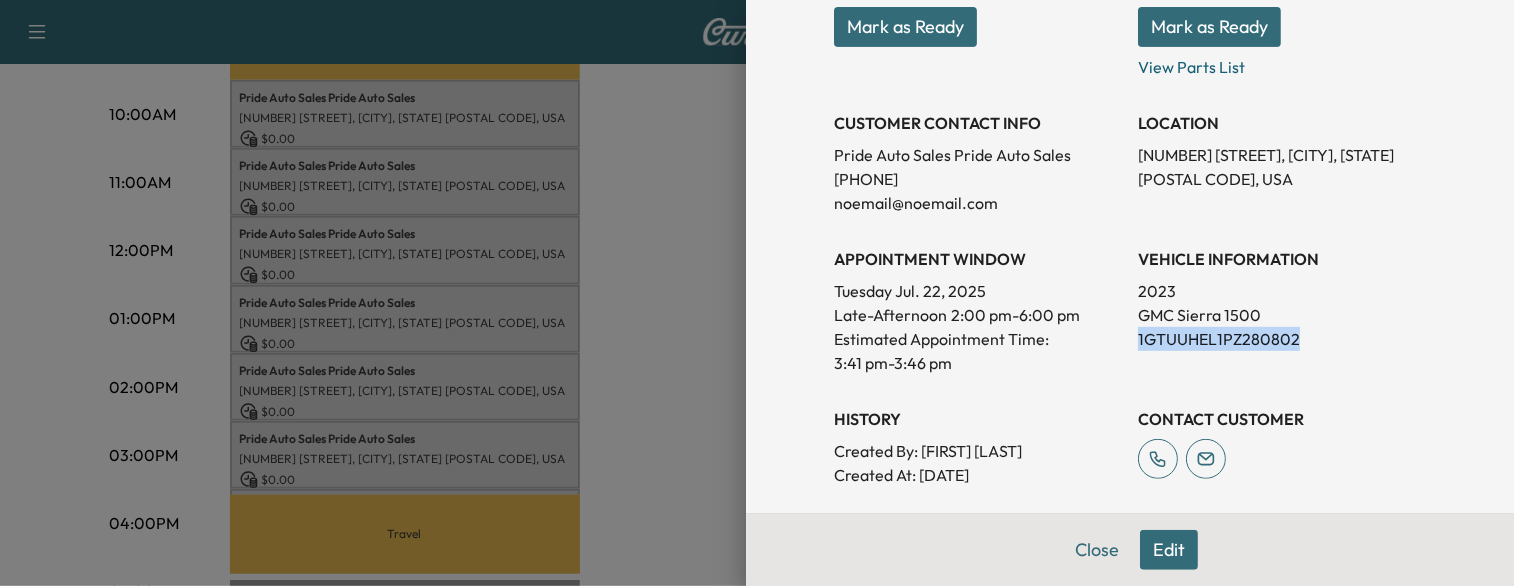 click on "1GTUUHEL1PZ280802" at bounding box center (1282, 339) 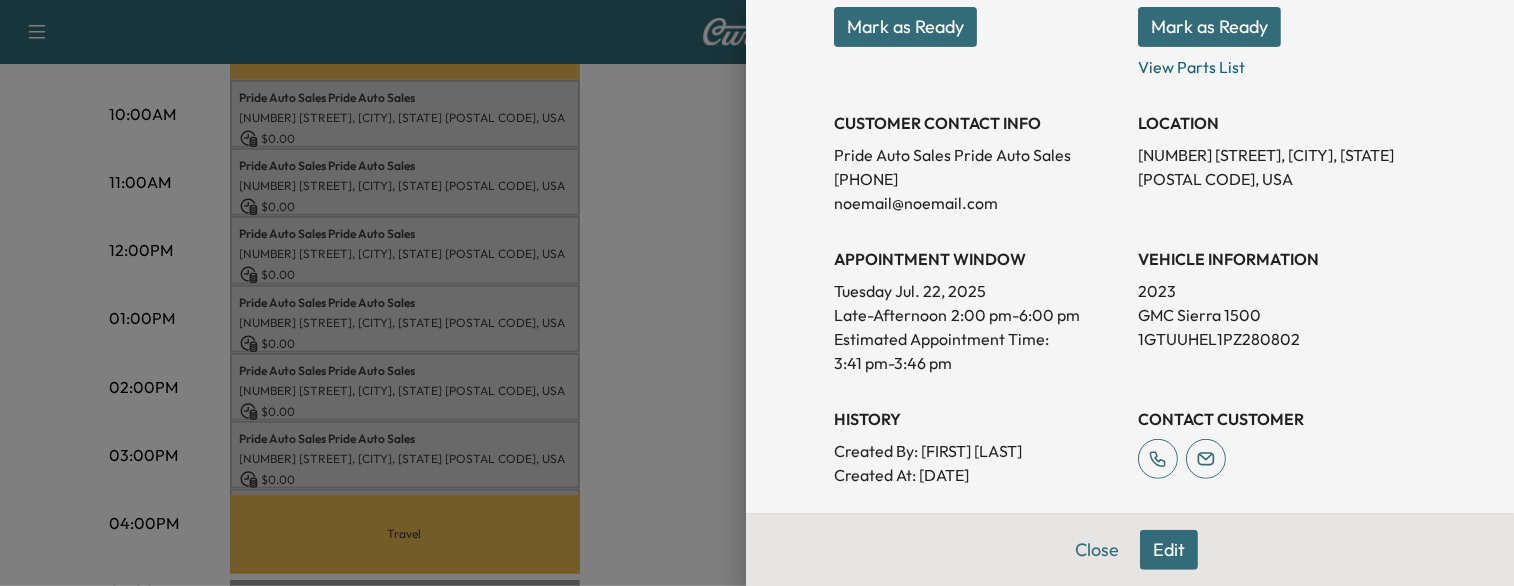 click at bounding box center [757, 293] 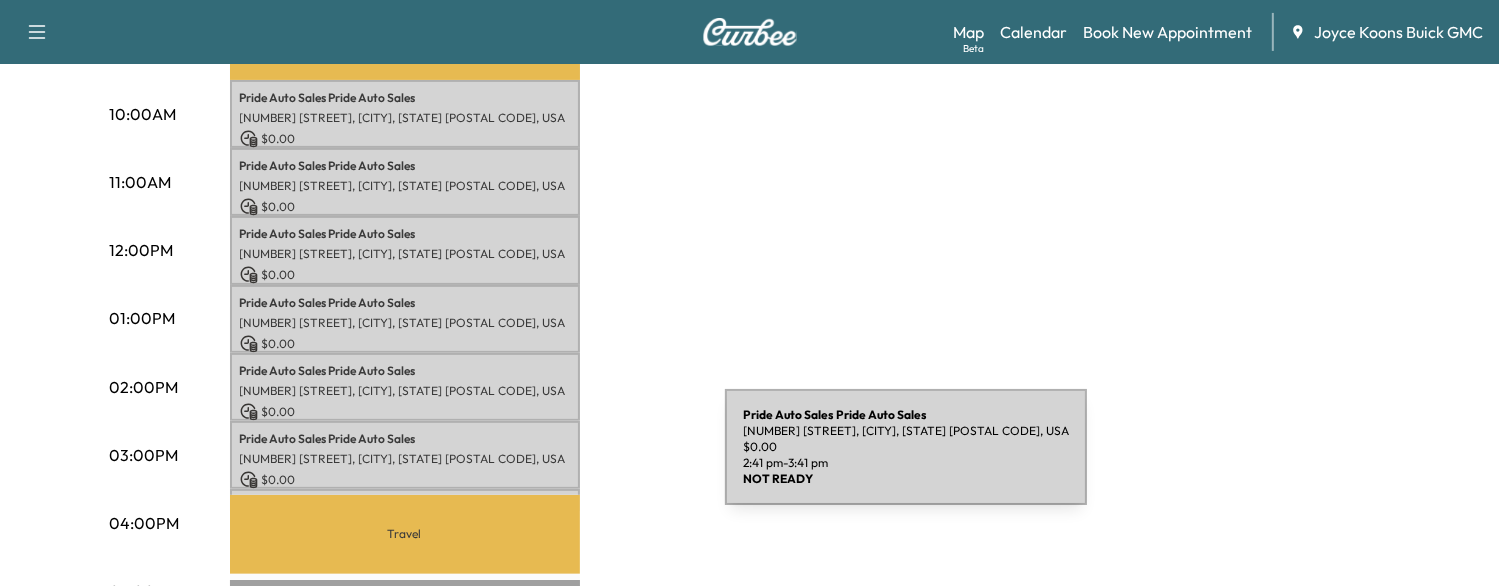 click on "Pride Auto Sales   Pride Auto Sales [NUMBER] [STREET], [CITY], [STATE] [POSTAL CODE], USA   $ 0.00 2:41 pm  -  3:41 pm" at bounding box center [405, 455] 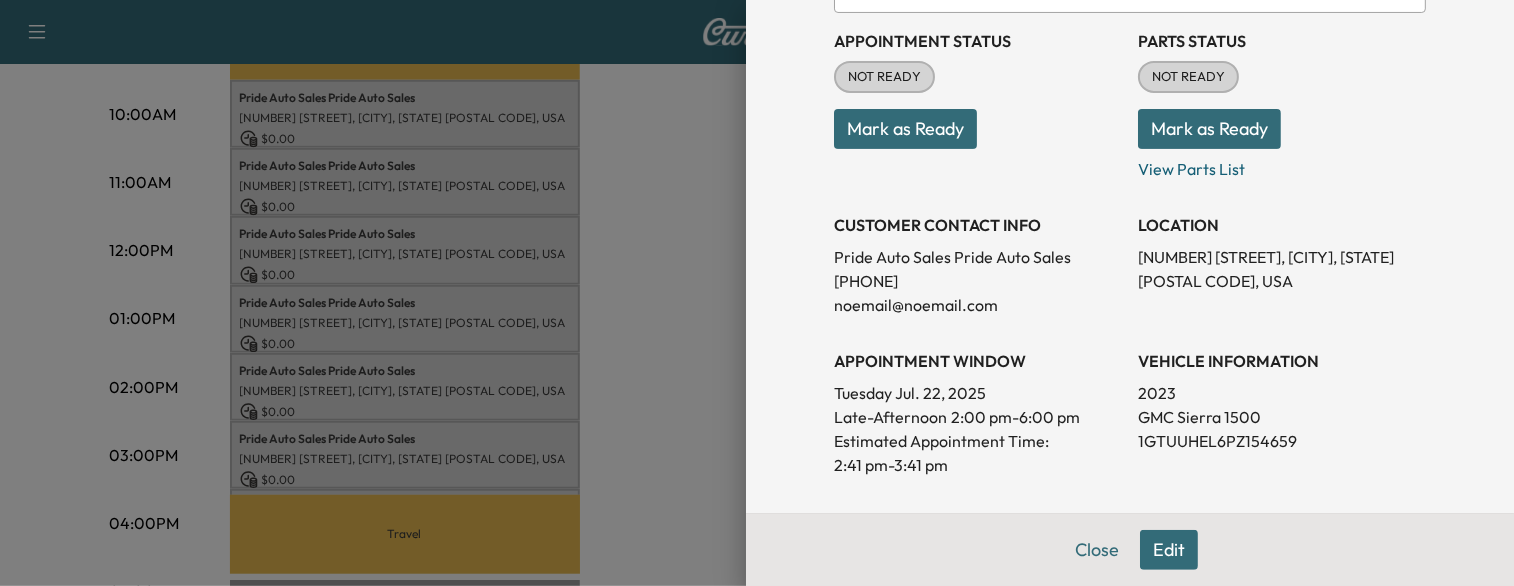 scroll, scrollTop: 223, scrollLeft: 0, axis: vertical 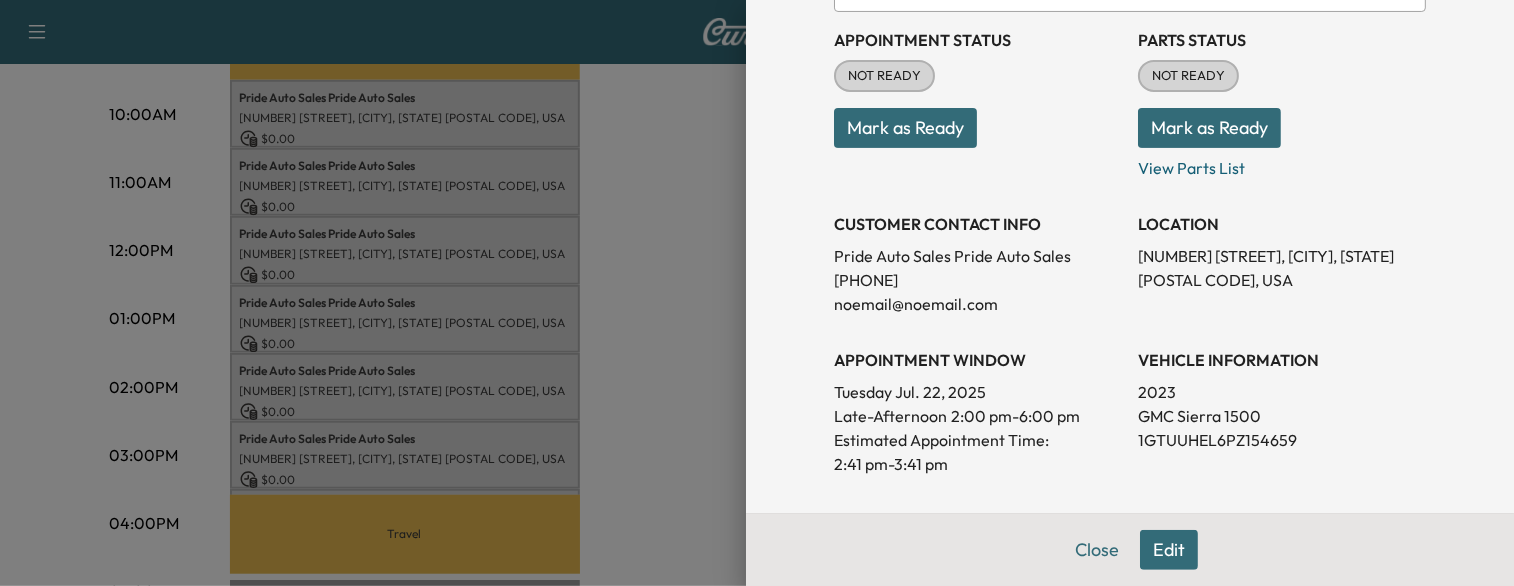 click on "1GTUUHEL6PZ154659" at bounding box center (1282, 440) 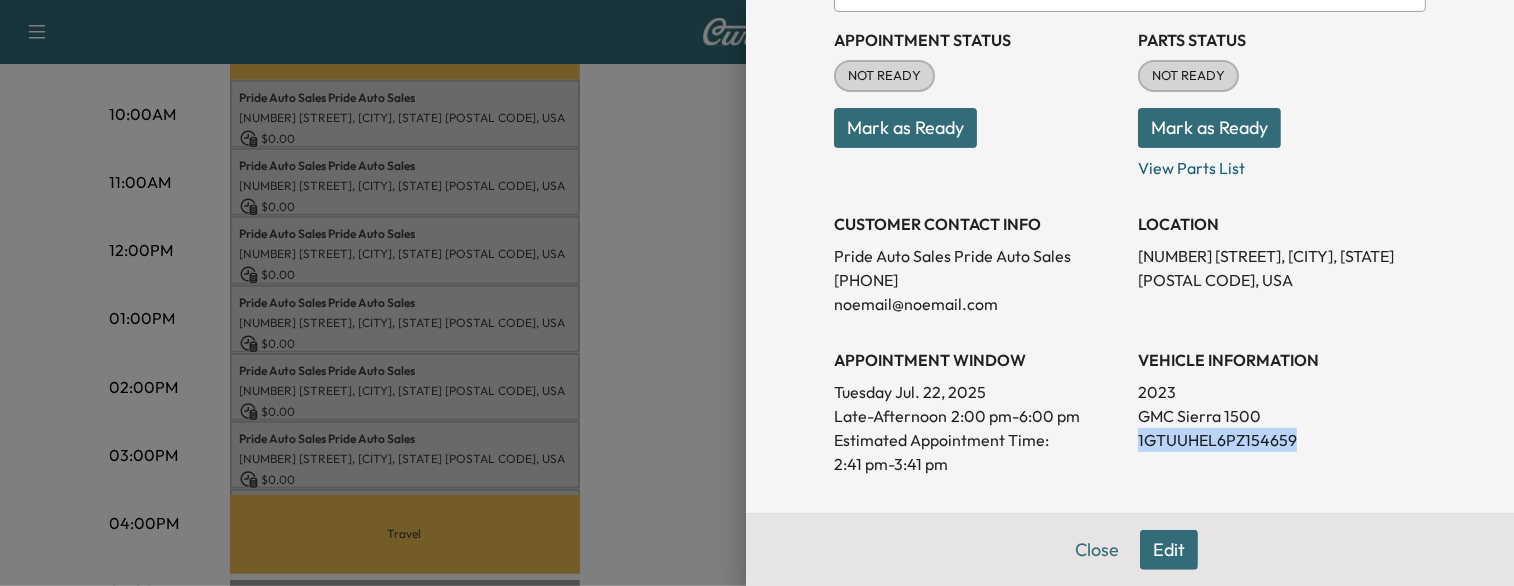 click on "1GTUUHEL6PZ154659" at bounding box center (1282, 440) 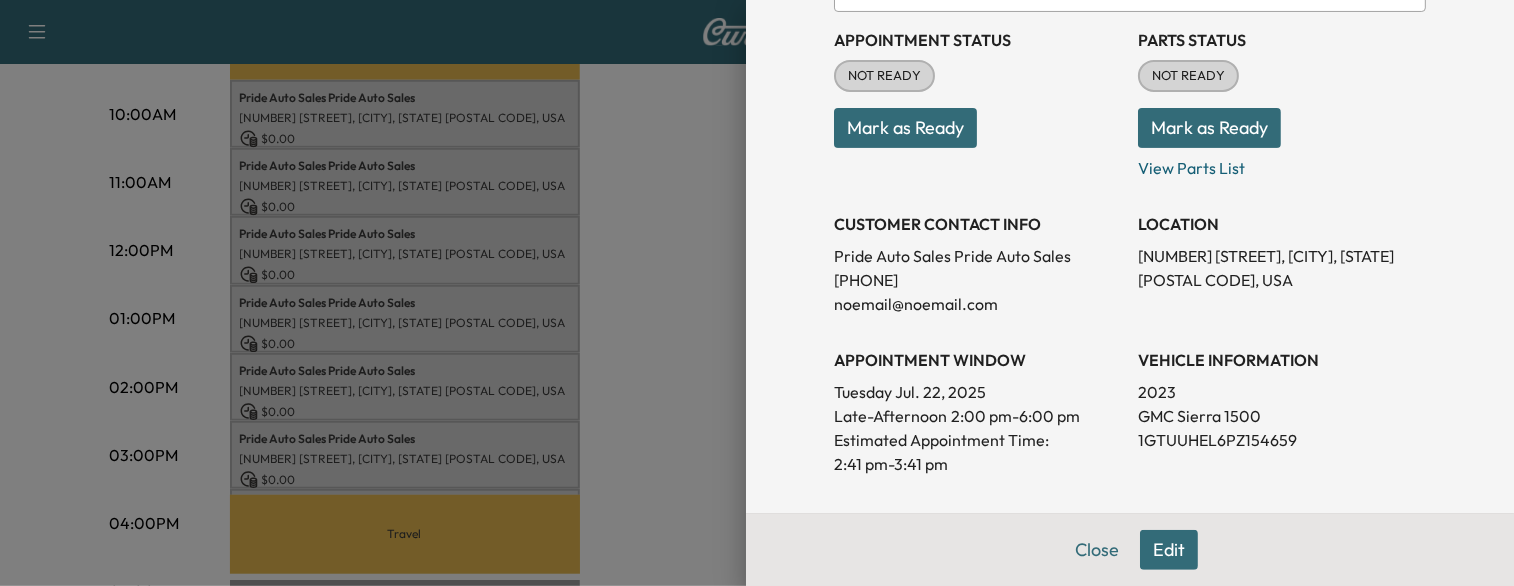 click at bounding box center (757, 293) 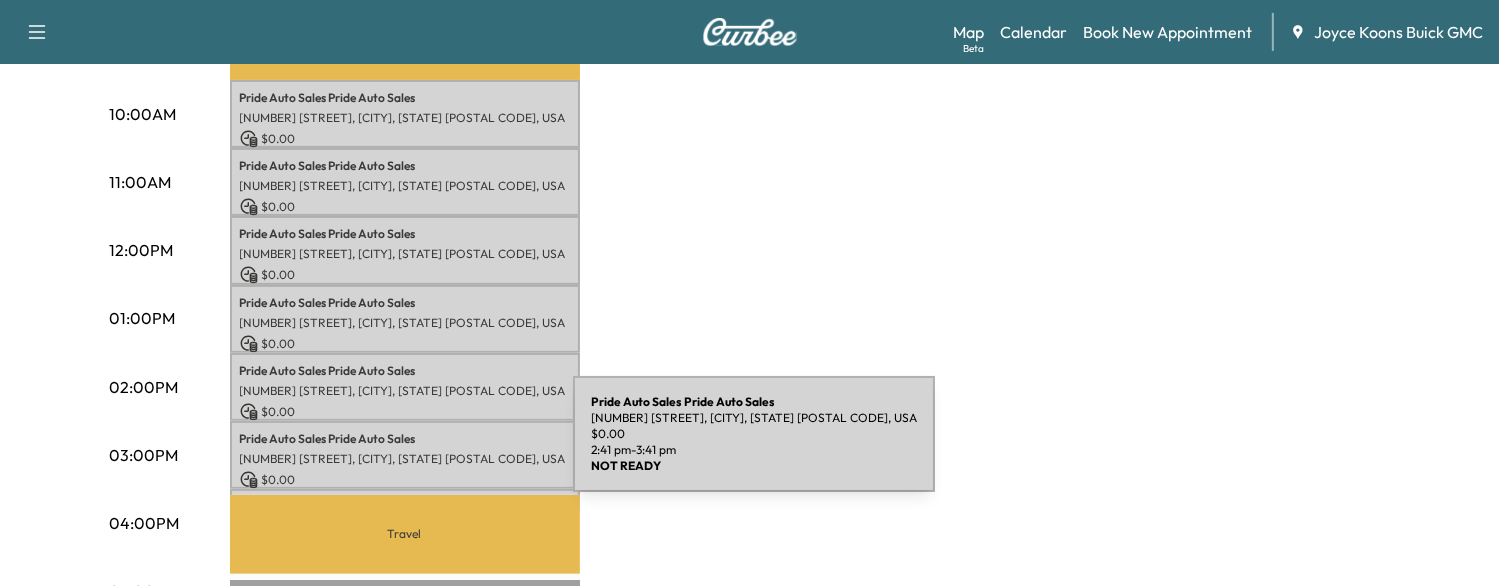 click on "Pride Auto Sales   Pride Auto Sales [NUMBER] [STREET], [CITY], [STATE] [POSTAL CODE], USA   $ 0.00 2:41 pm  -  3:41 pm" at bounding box center [405, 455] 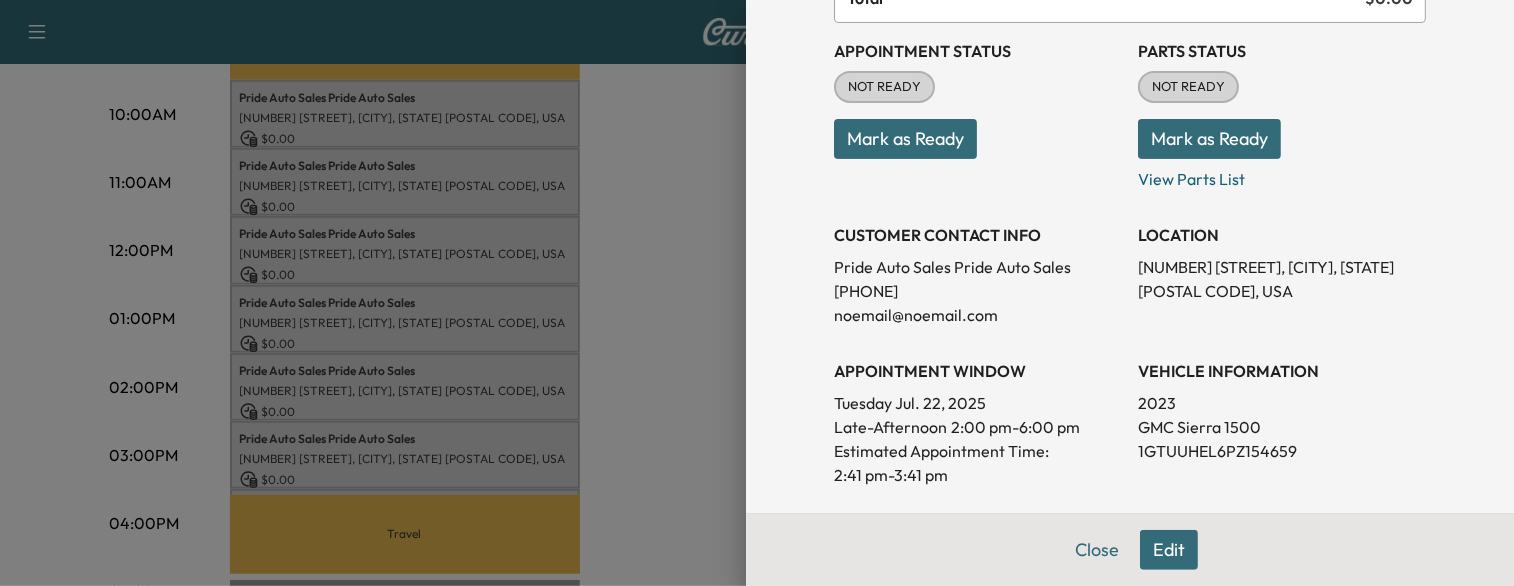scroll, scrollTop: 224, scrollLeft: 0, axis: vertical 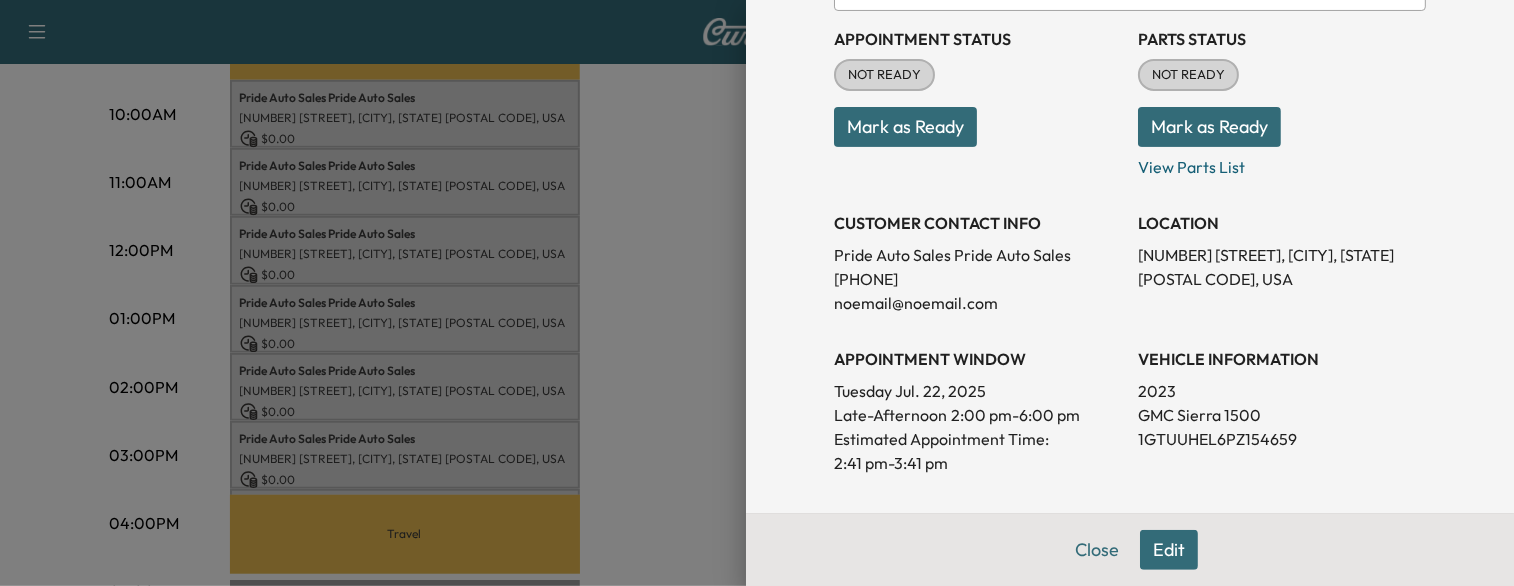 click on "1GTUUHEL6PZ154659" at bounding box center [1282, 439] 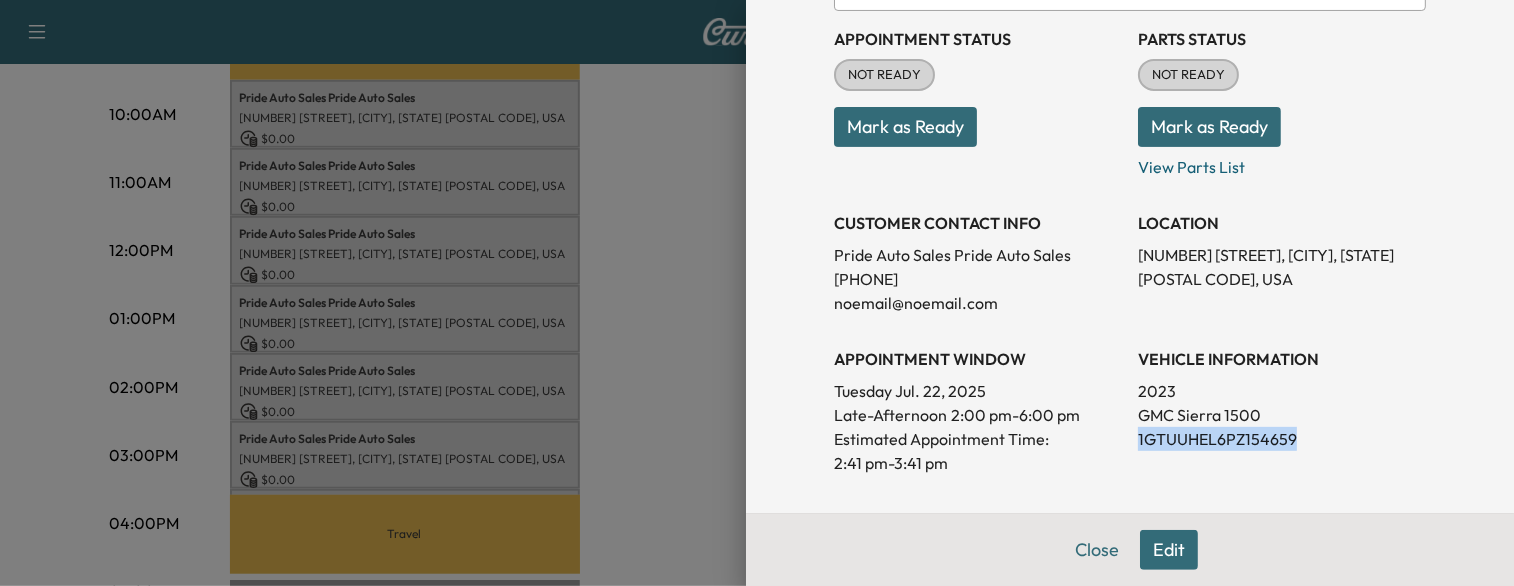 click on "1GTUUHEL6PZ154659" at bounding box center (1282, 439) 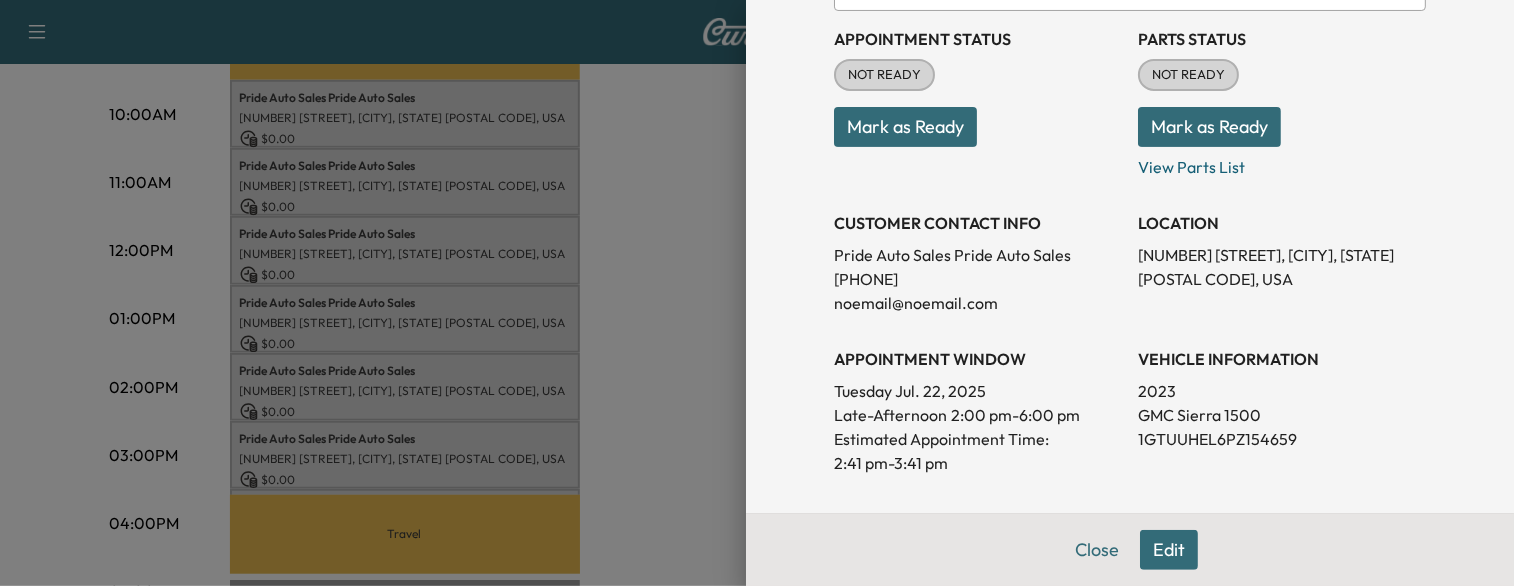 click at bounding box center (757, 293) 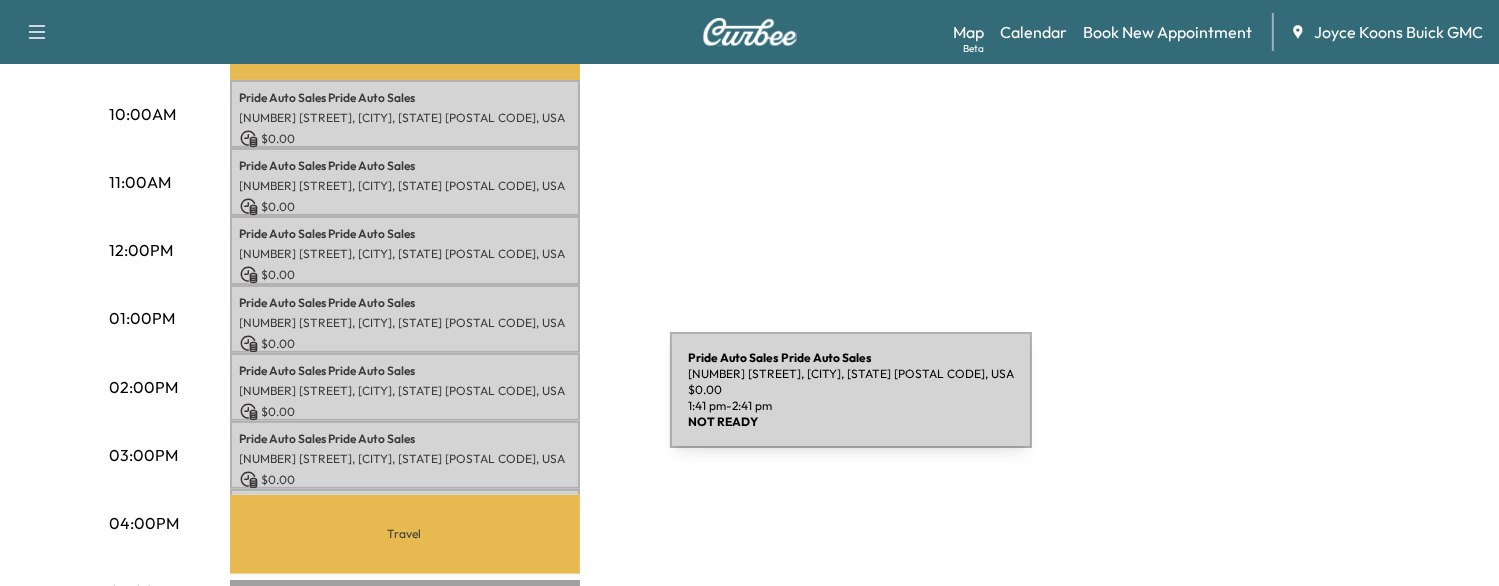 click on "$ 0.00" at bounding box center (405, 412) 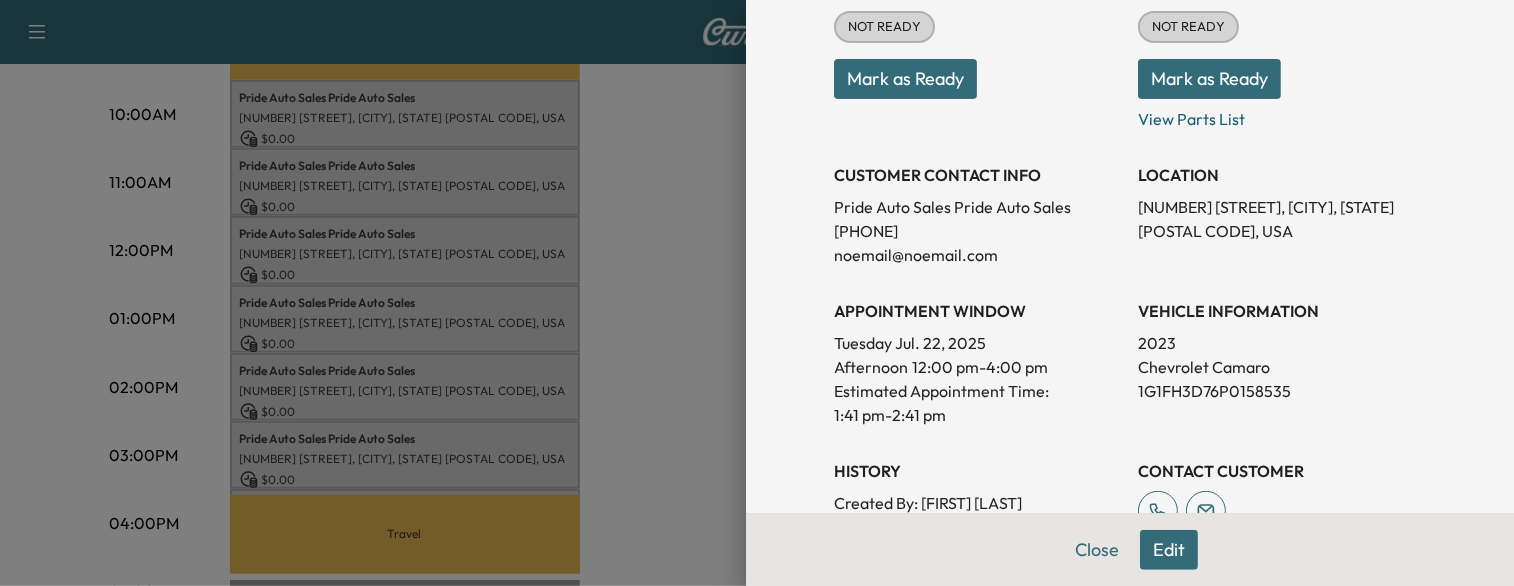 scroll, scrollTop: 296, scrollLeft: 0, axis: vertical 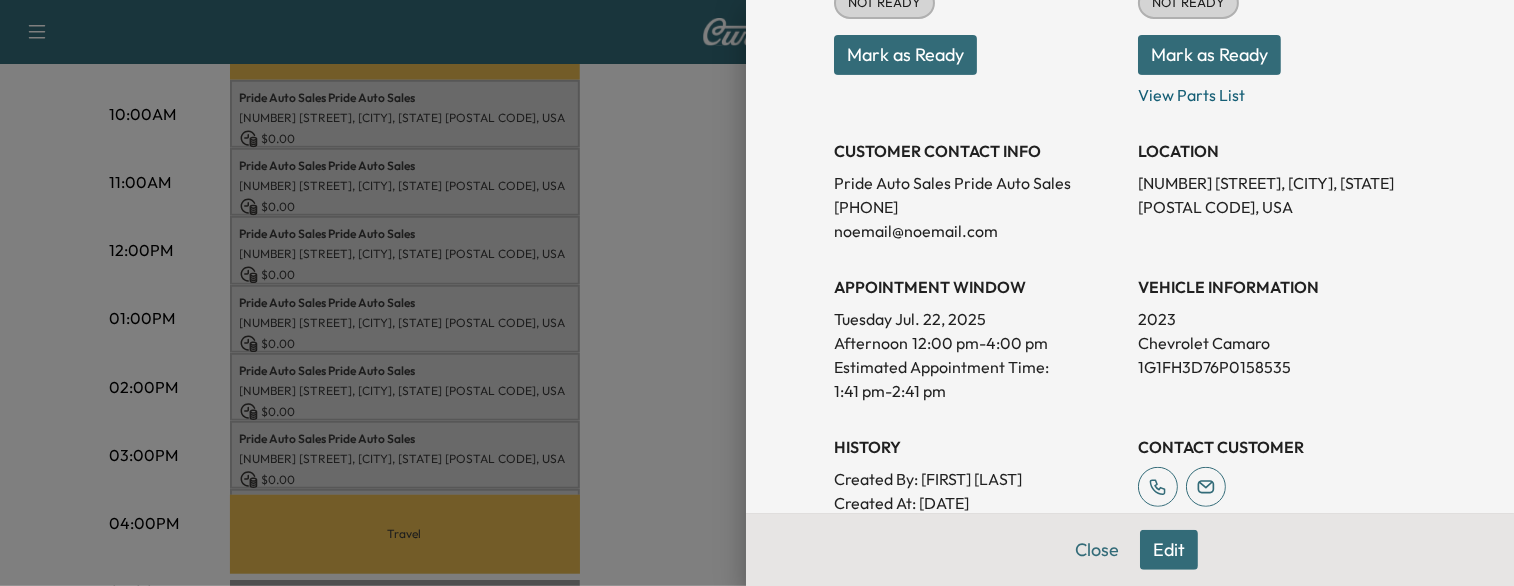 click at bounding box center (757, 293) 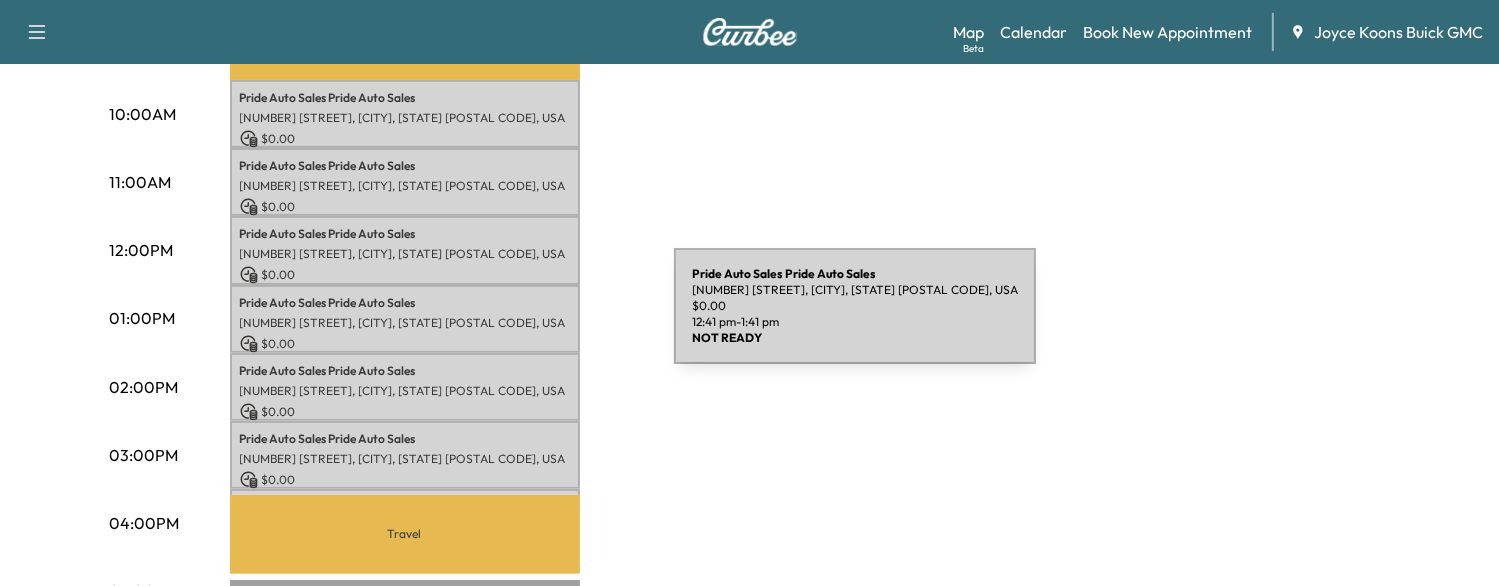 click on "[NUMBER] [STREET], [CITY], [STATE] [POSTAL CODE], USA" at bounding box center [405, 323] 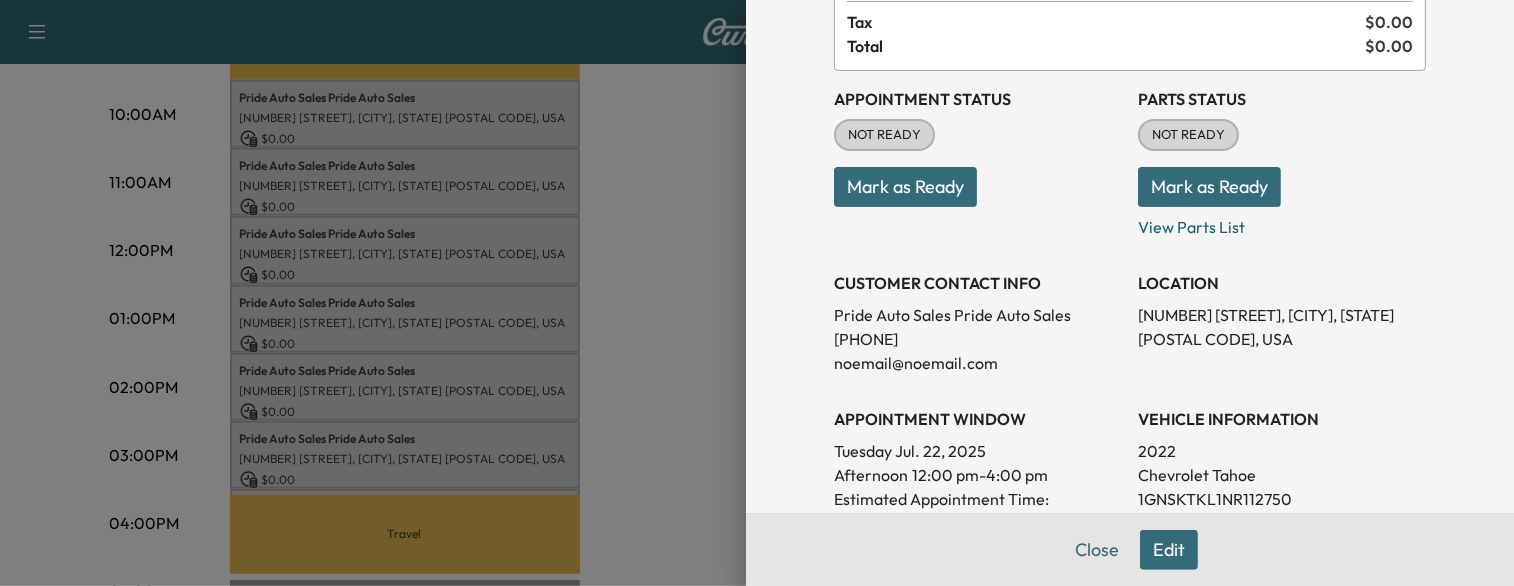 scroll, scrollTop: 184, scrollLeft: 0, axis: vertical 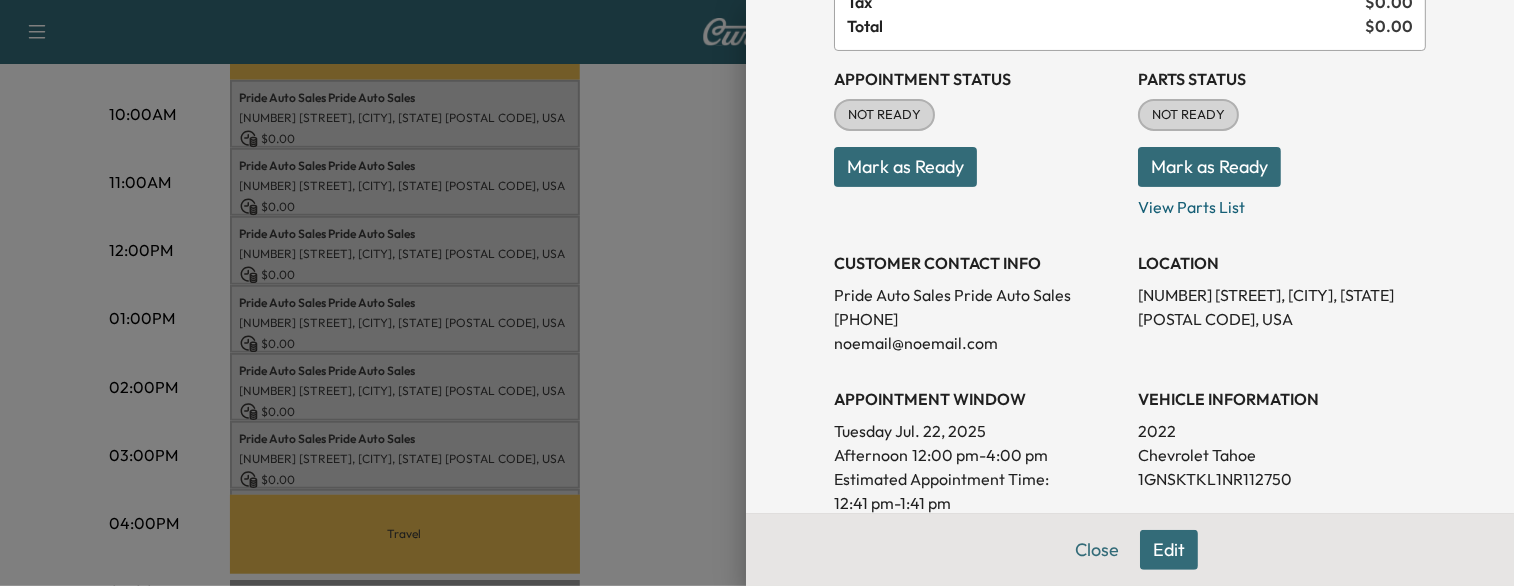 click on "1GNSKTKL1NR112750" at bounding box center [1282, 479] 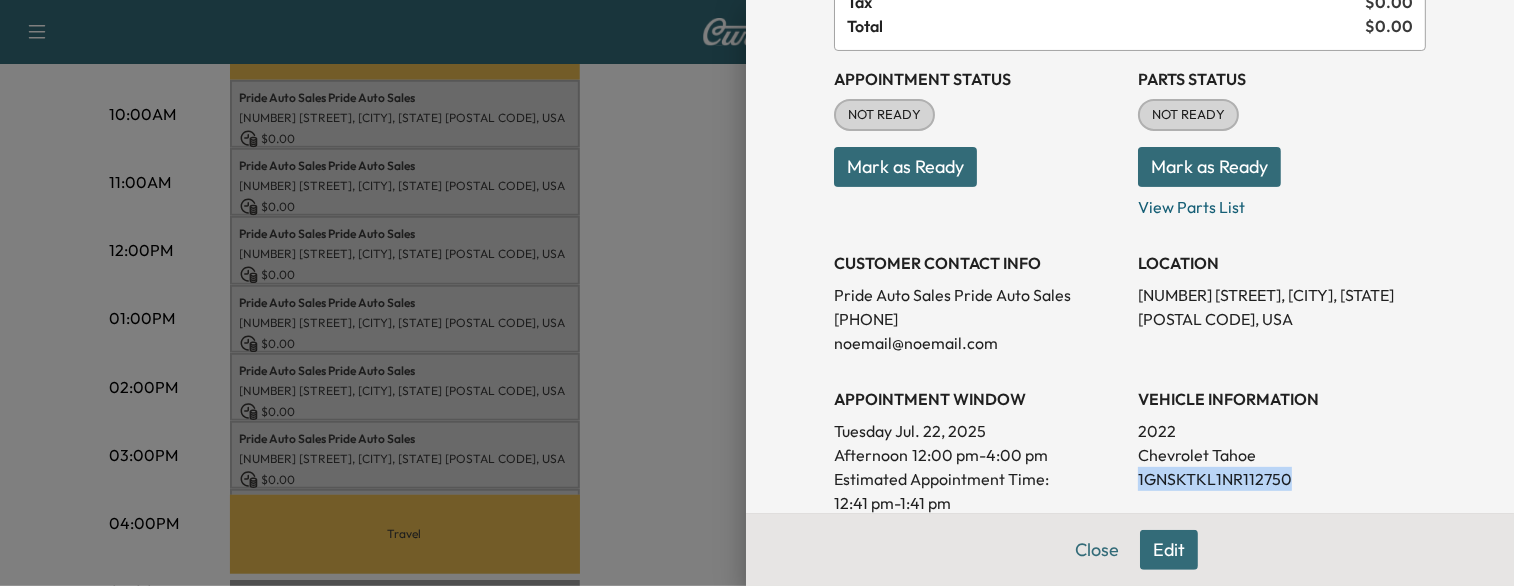click on "1GNSKTKL1NR112750" at bounding box center (1282, 479) 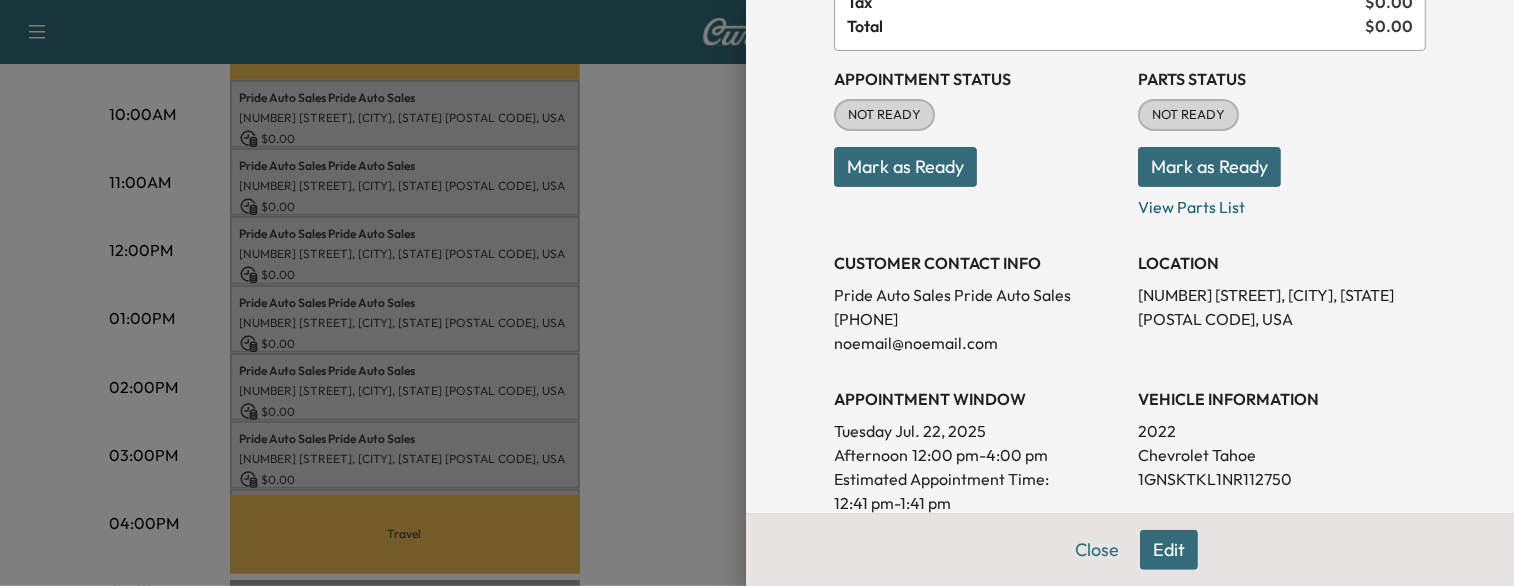 click at bounding box center (757, 293) 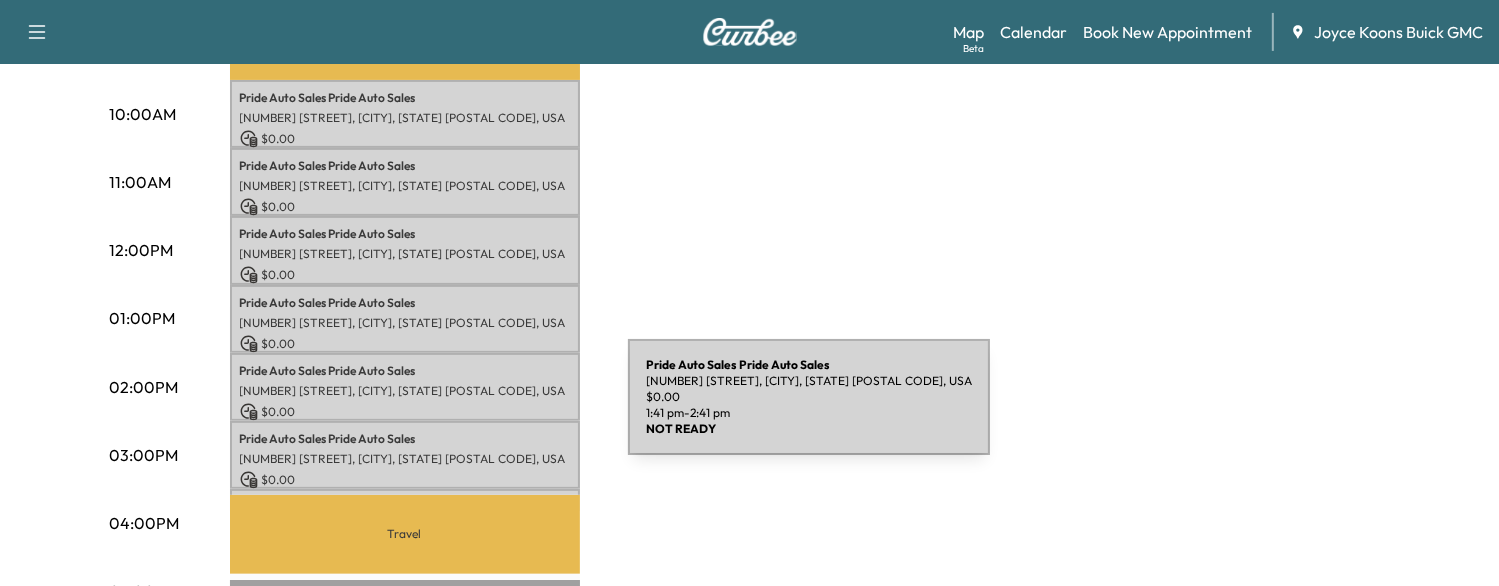 click on "$ 0.00" at bounding box center [405, 412] 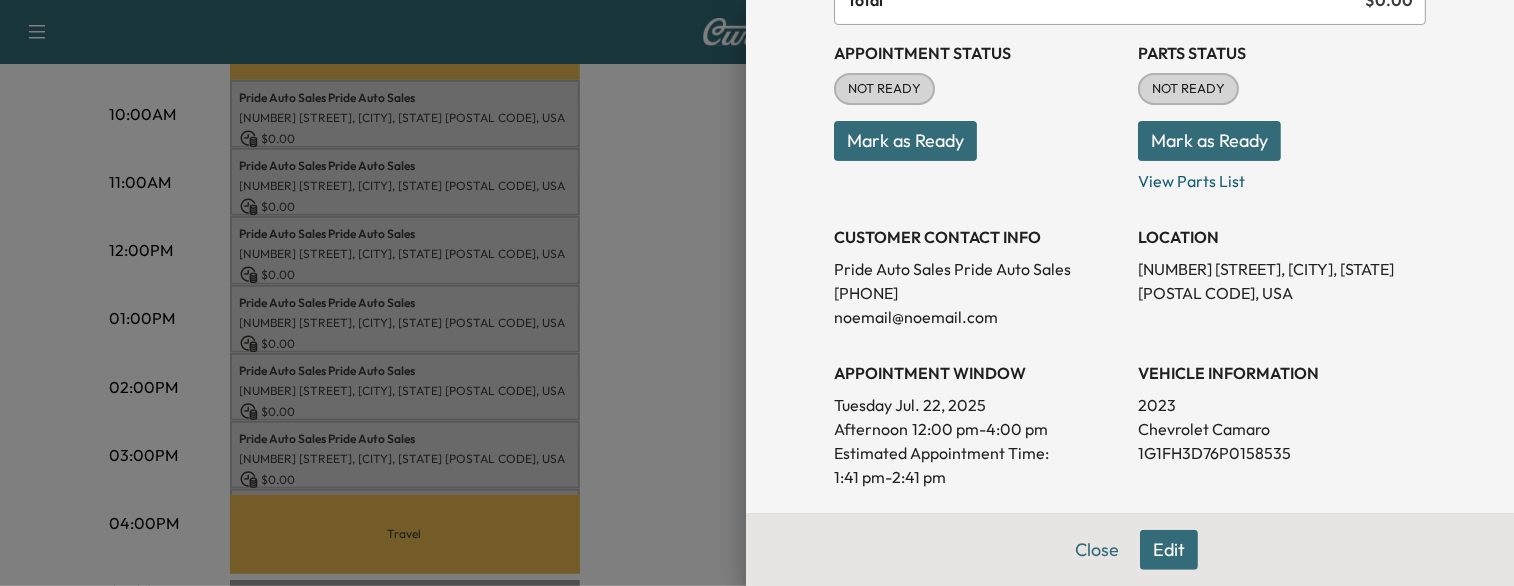 scroll, scrollTop: 211, scrollLeft: 0, axis: vertical 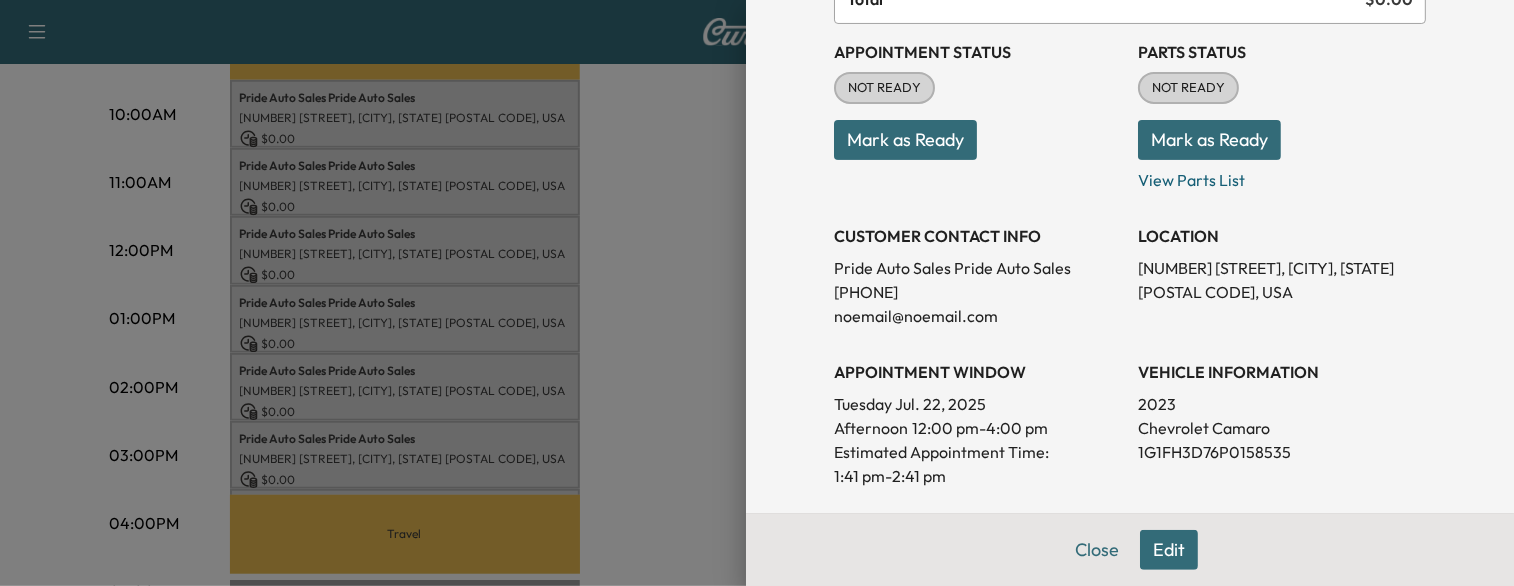 click on "1G1FH3D76P0158535" at bounding box center (1282, 452) 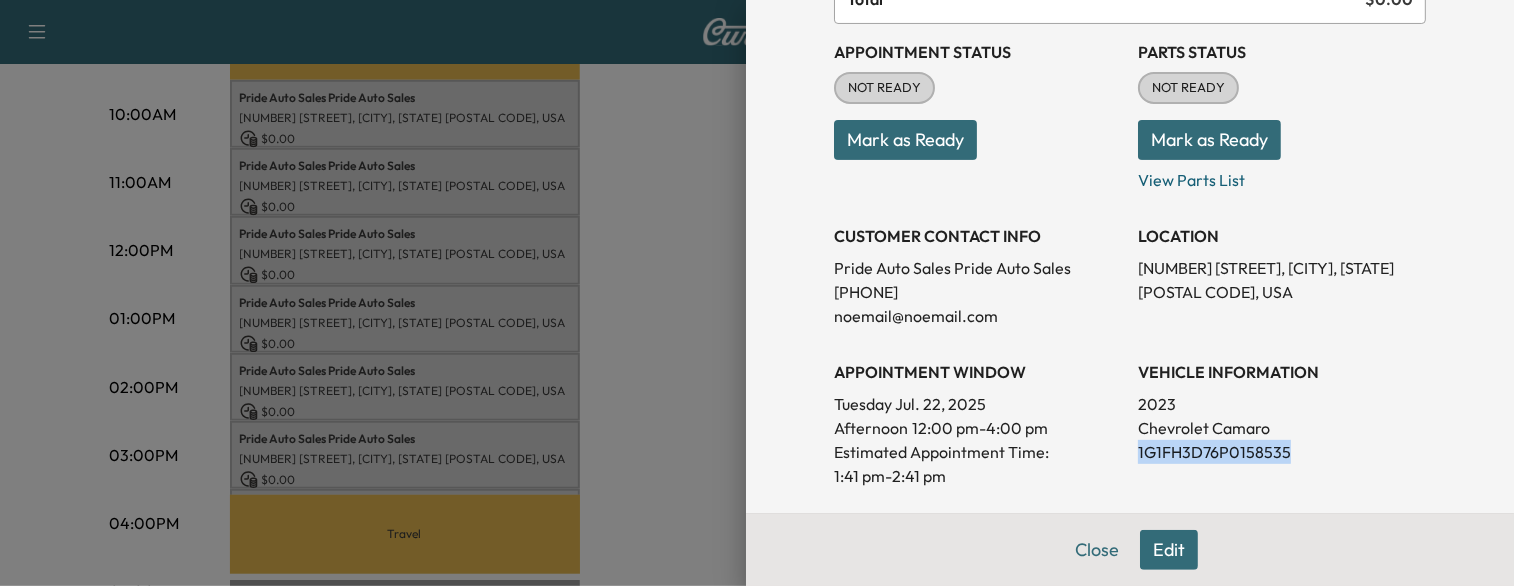click on "1G1FH3D76P0158535" at bounding box center [1282, 452] 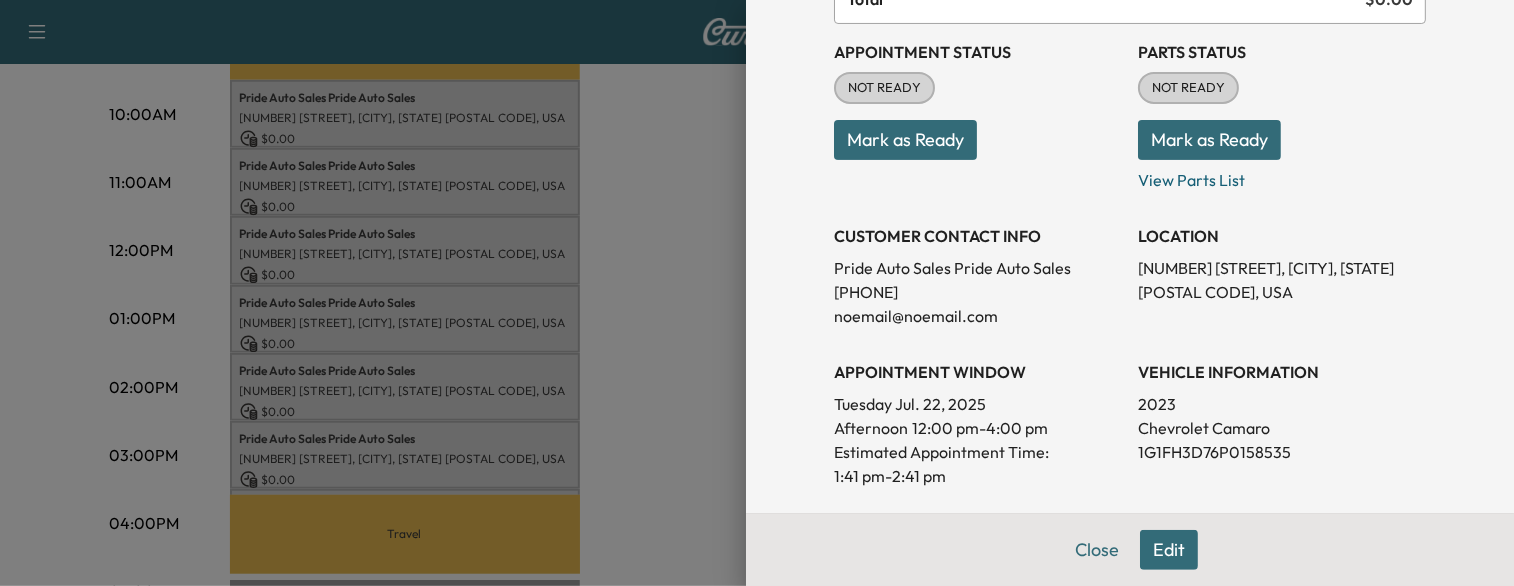 click at bounding box center (757, 293) 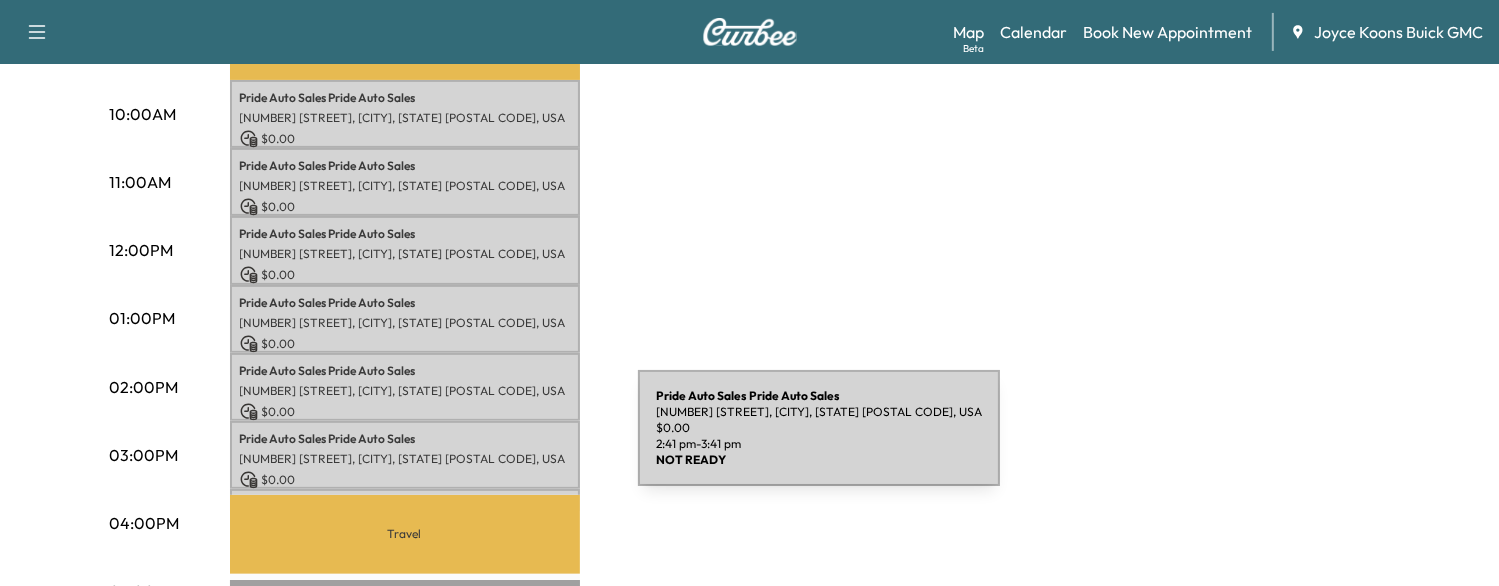 click on "Pride Auto Sales   Pride Auto Sales" at bounding box center [405, 439] 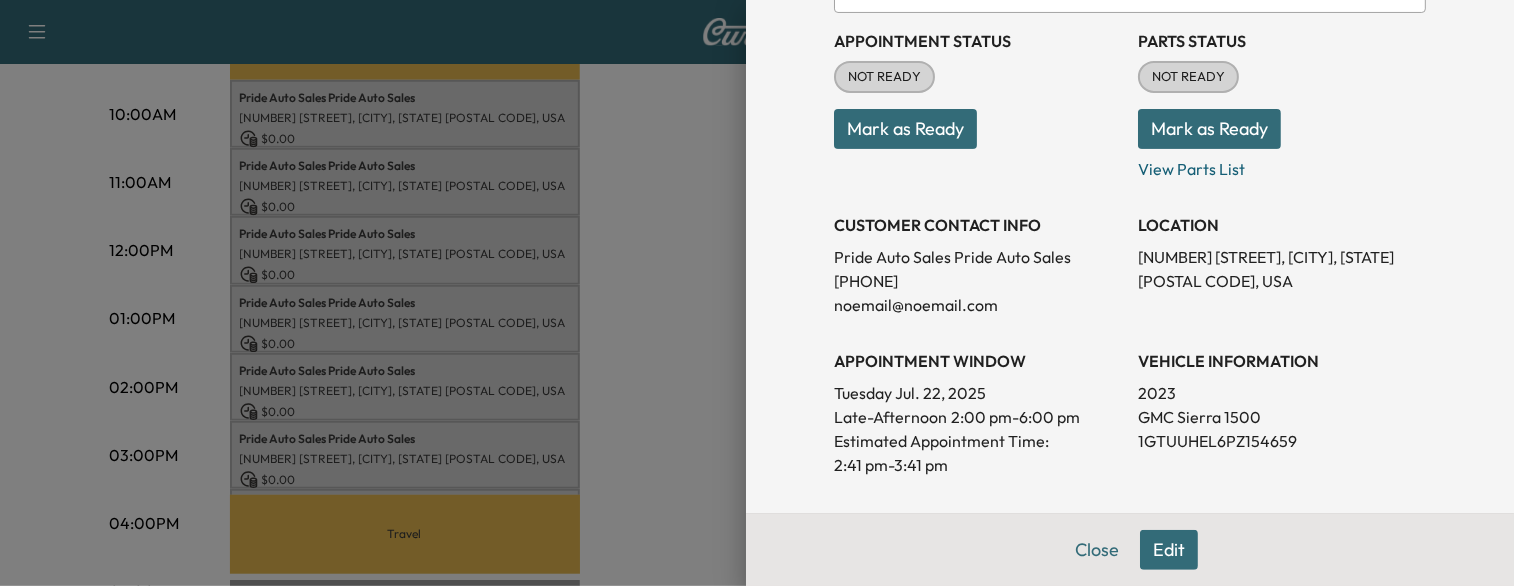 scroll, scrollTop: 226, scrollLeft: 0, axis: vertical 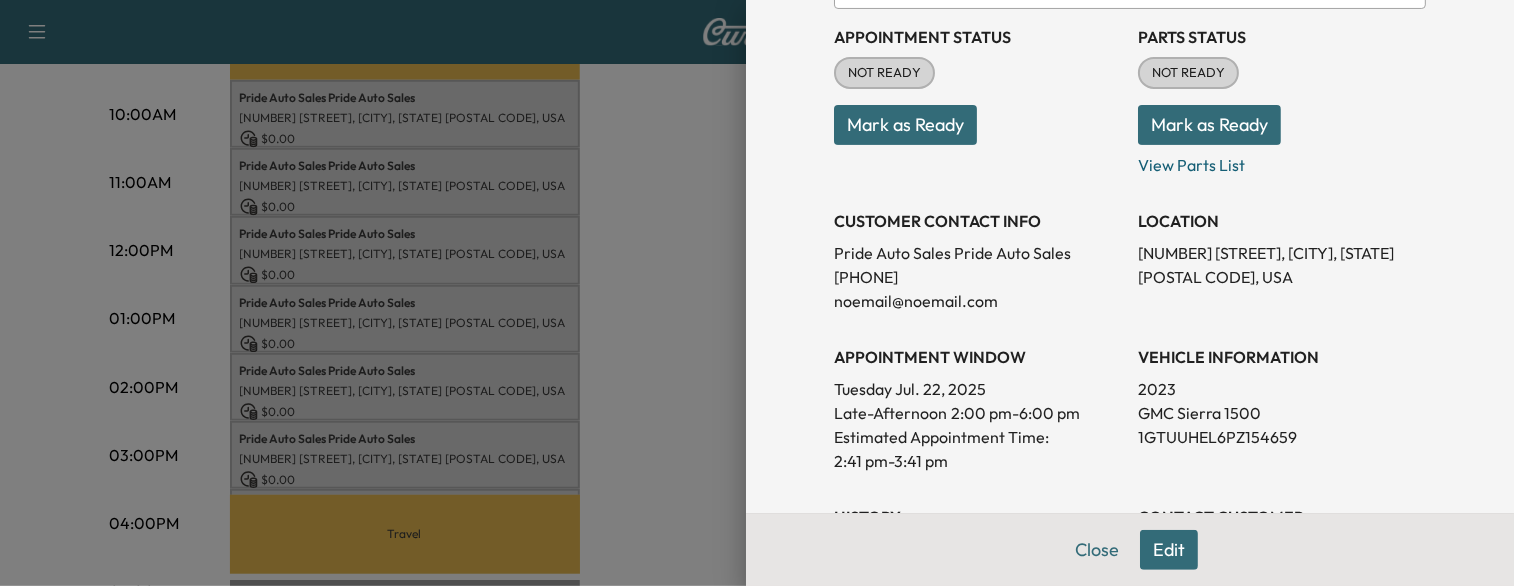 click at bounding box center (757, 293) 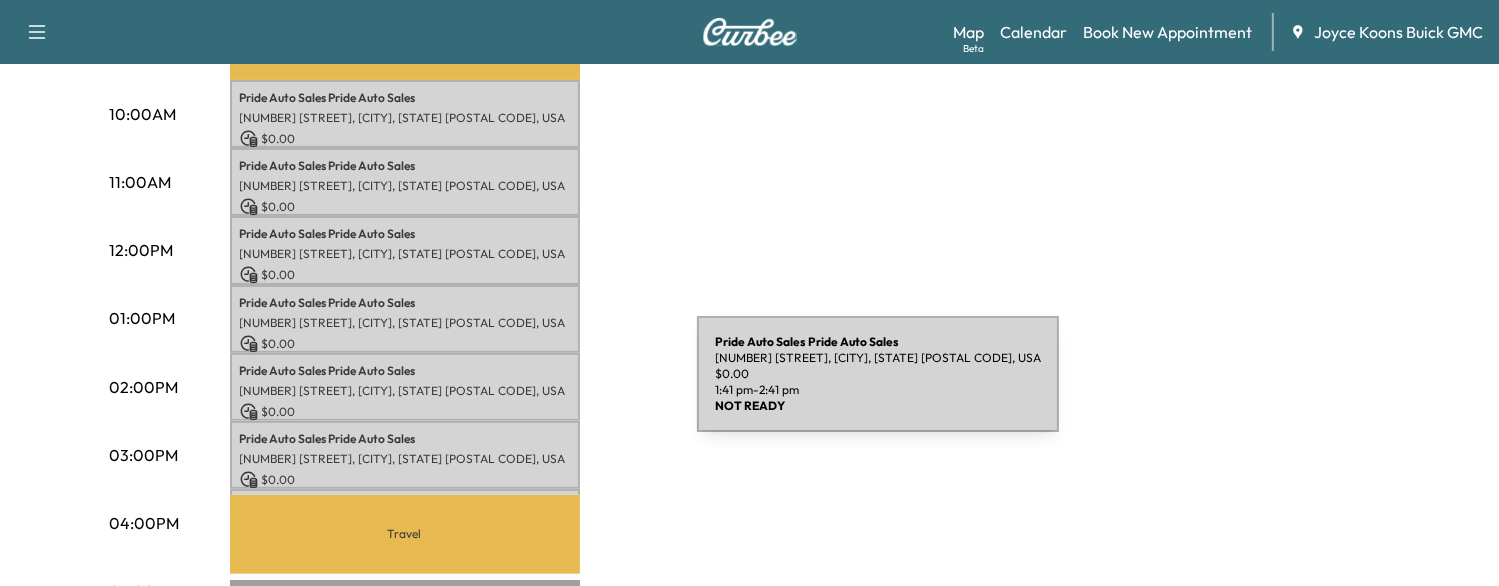 click on "[NUMBER] [STREET], [CITY], [STATE] [POSTAL CODE], USA" at bounding box center (405, 391) 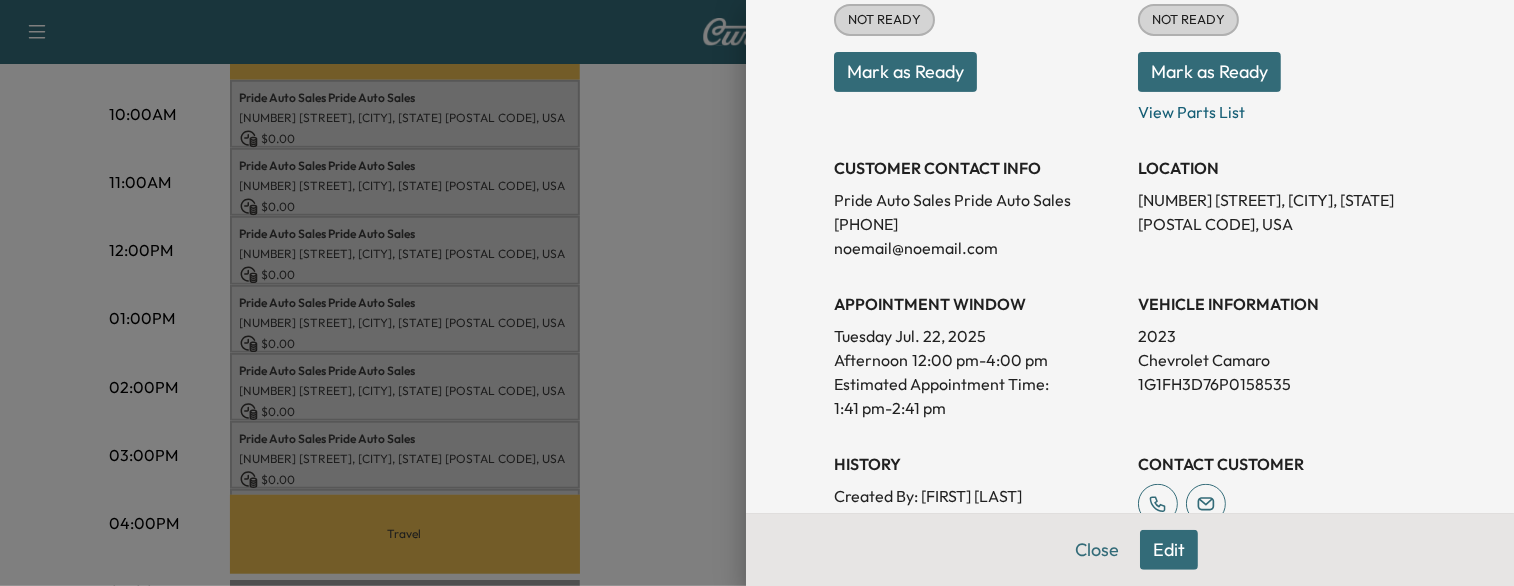 scroll, scrollTop: 280, scrollLeft: 0, axis: vertical 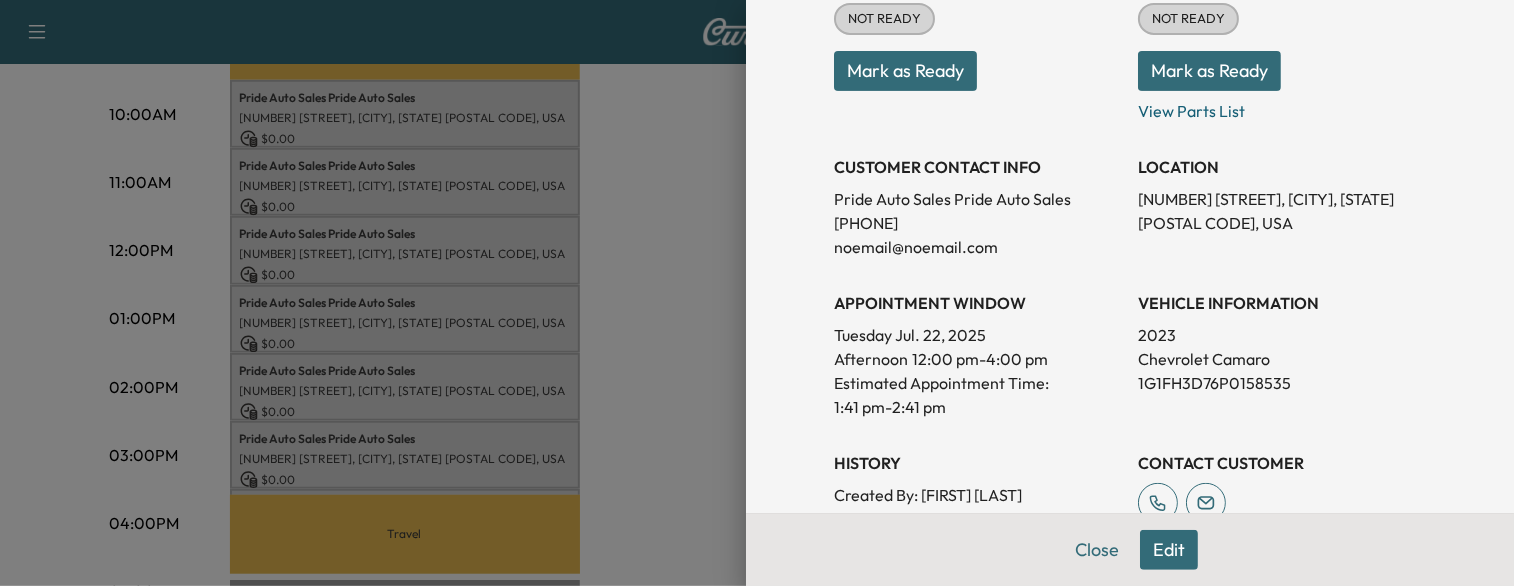 click at bounding box center (757, 293) 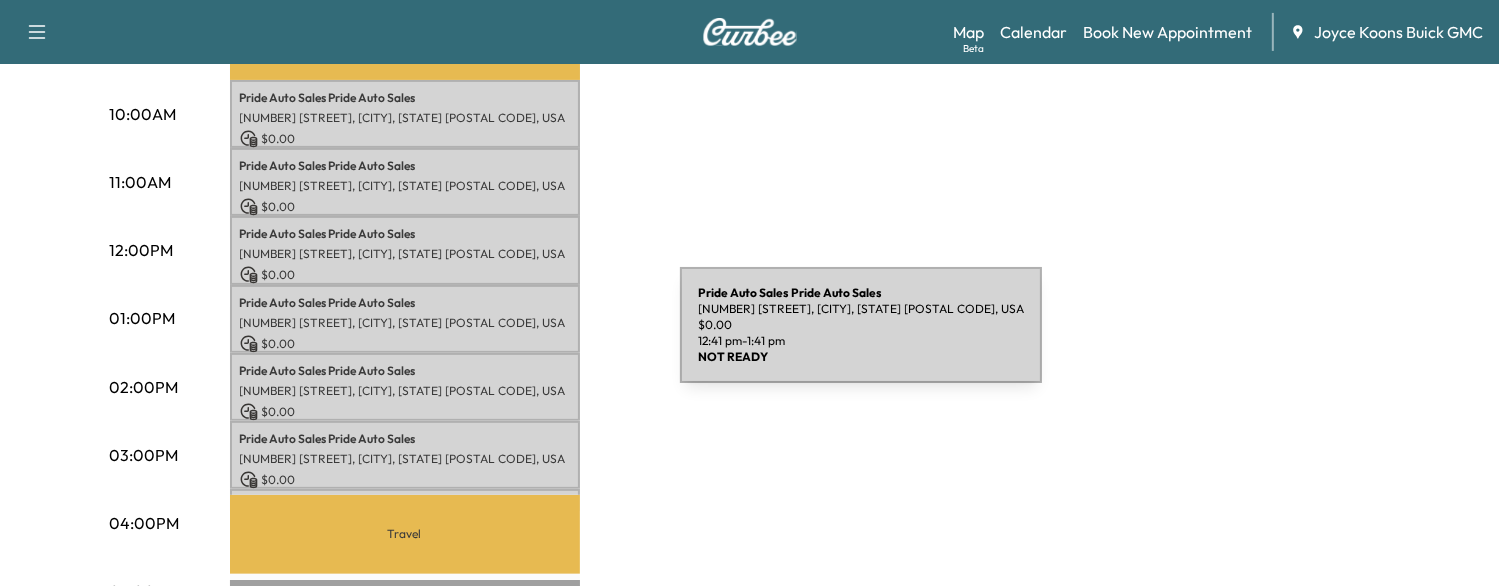 click on "$ 0.00" at bounding box center (405, 344) 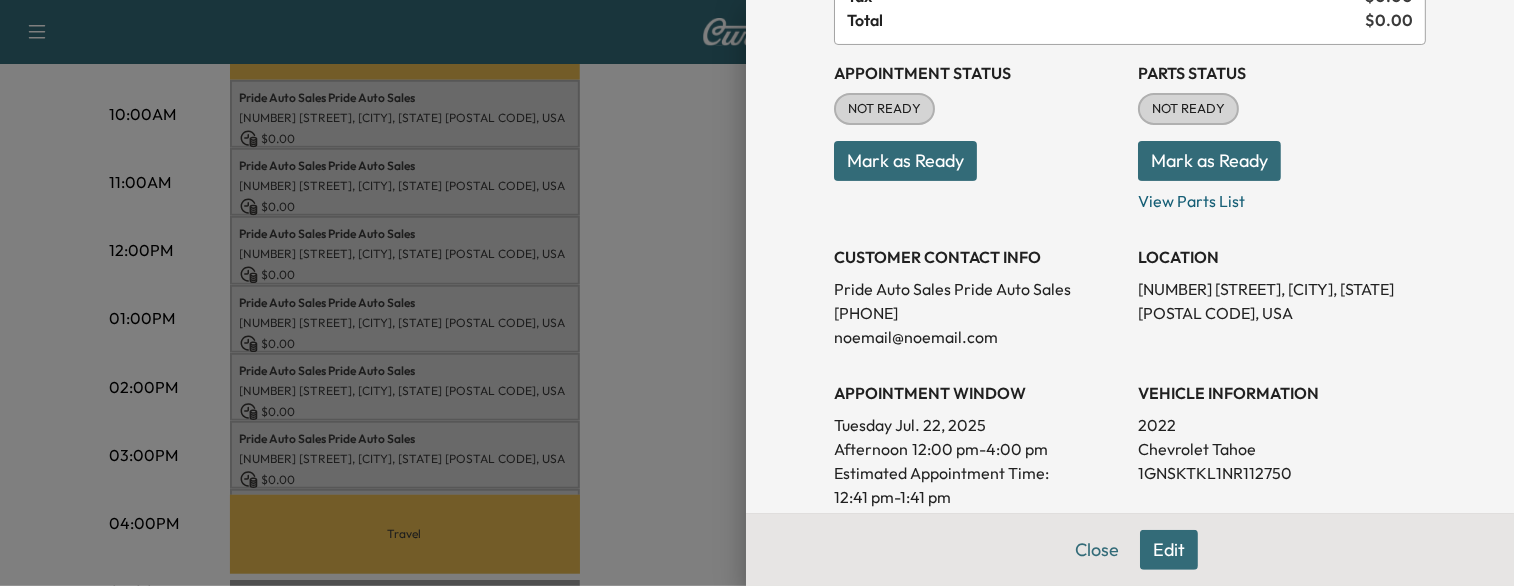 scroll, scrollTop: 191, scrollLeft: 0, axis: vertical 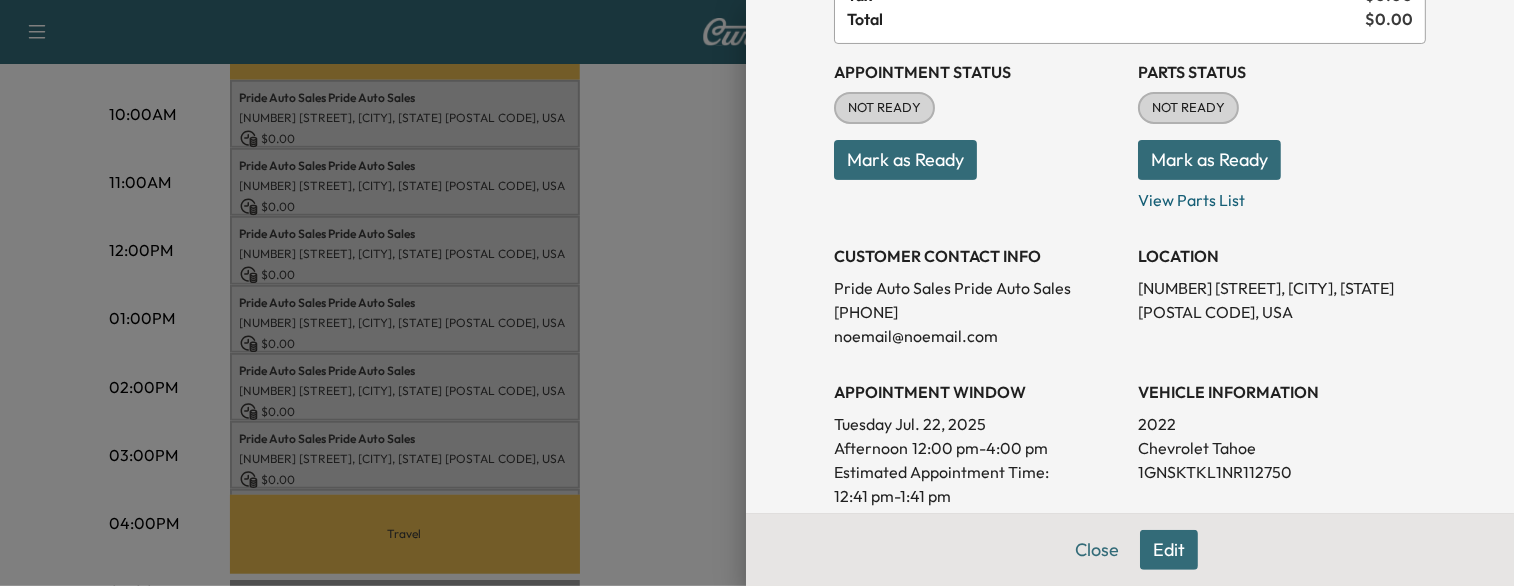 click at bounding box center [757, 293] 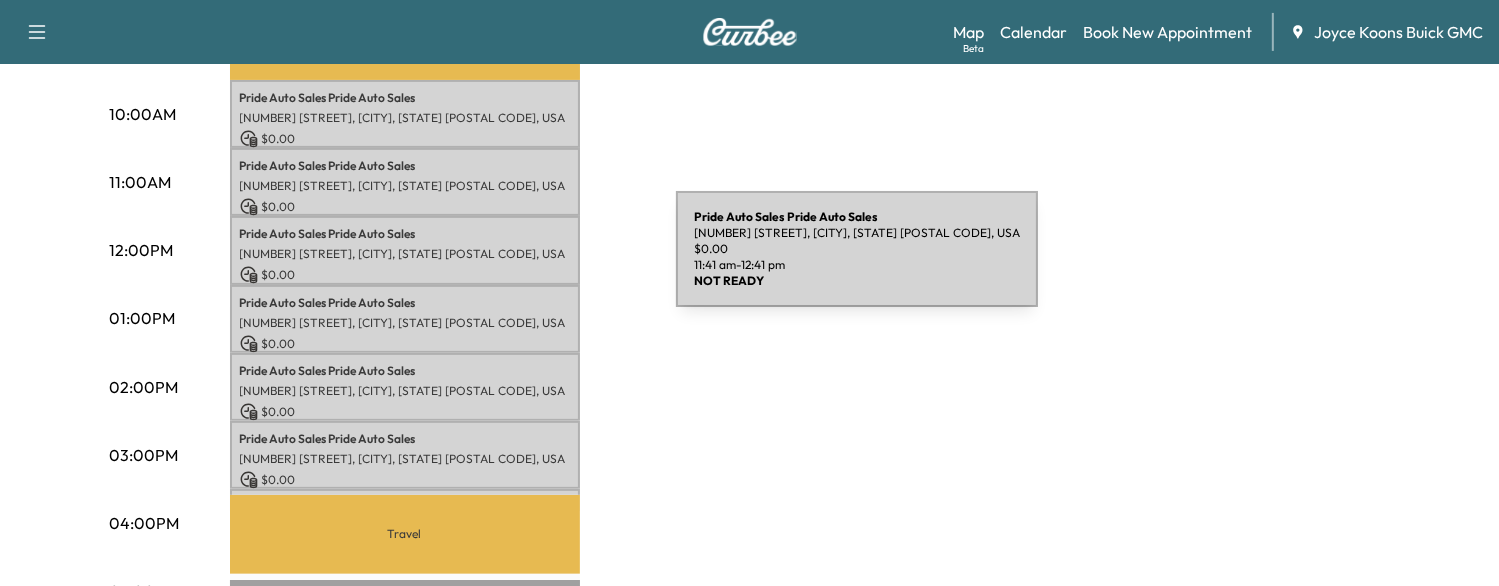 click on "[NUMBER] [STREET], [CITY], [STATE] [POSTAL CODE], USA" at bounding box center (405, 254) 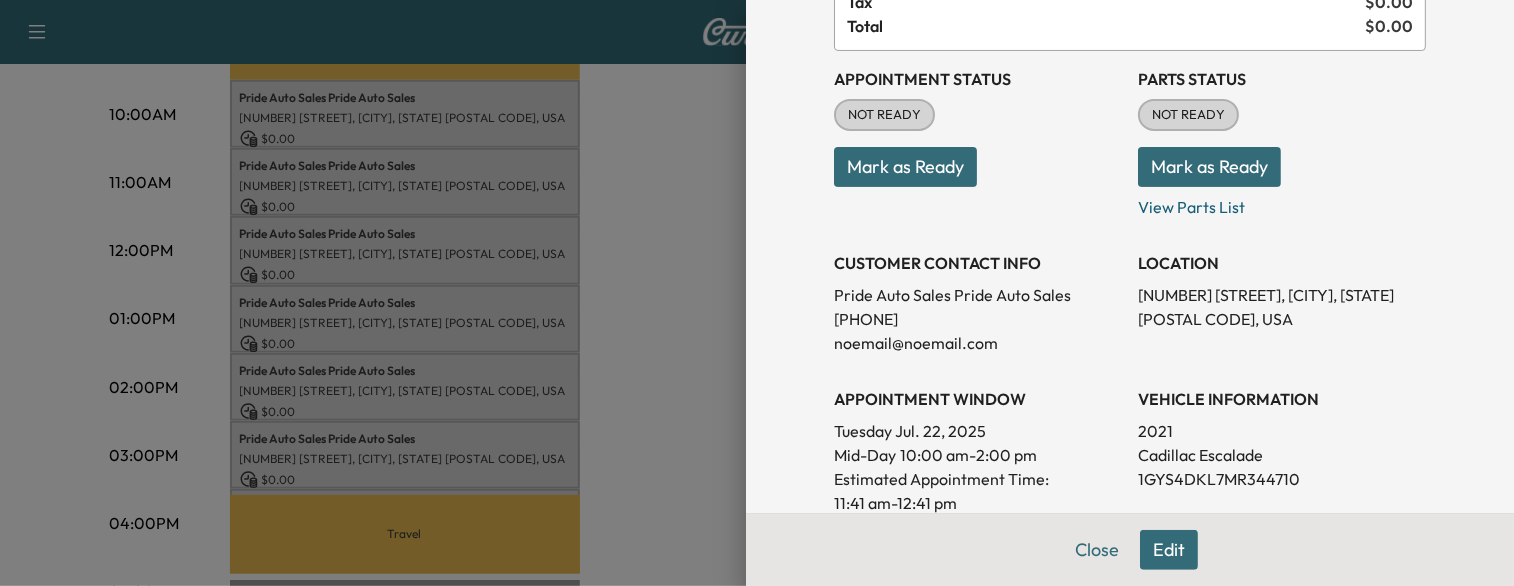 scroll, scrollTop: 188, scrollLeft: 0, axis: vertical 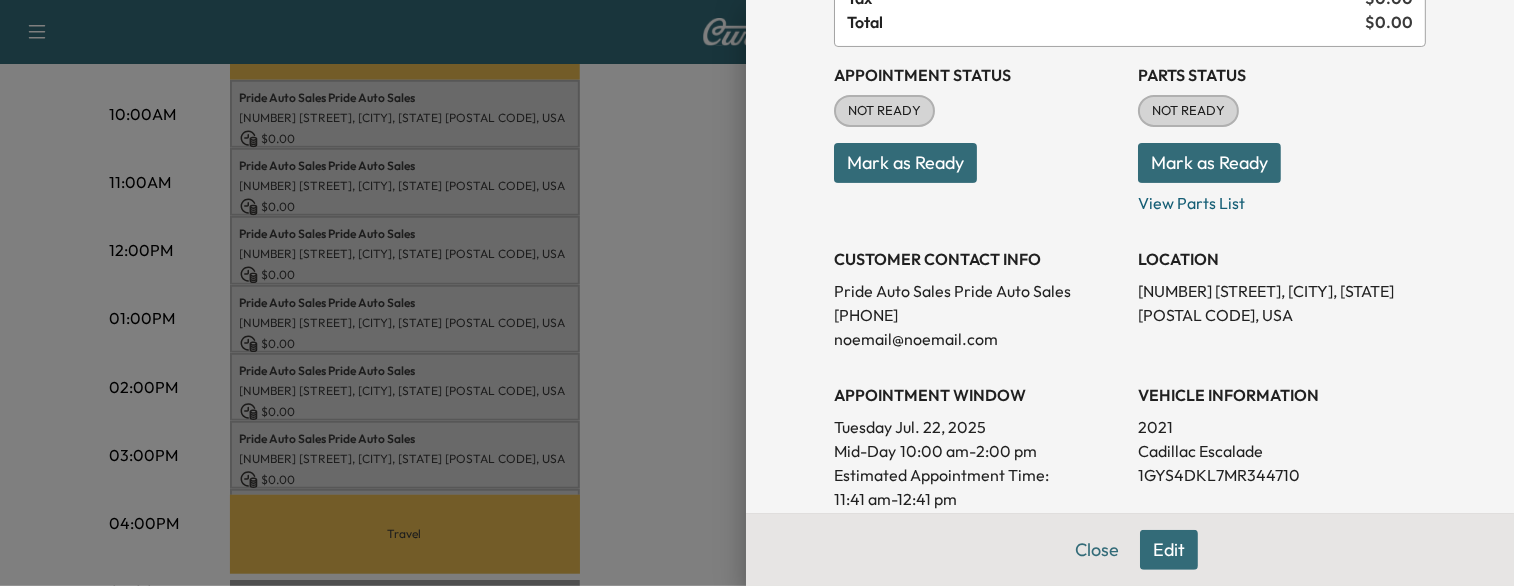 click on "1GYS4DKL7MR344710" at bounding box center [1282, 475] 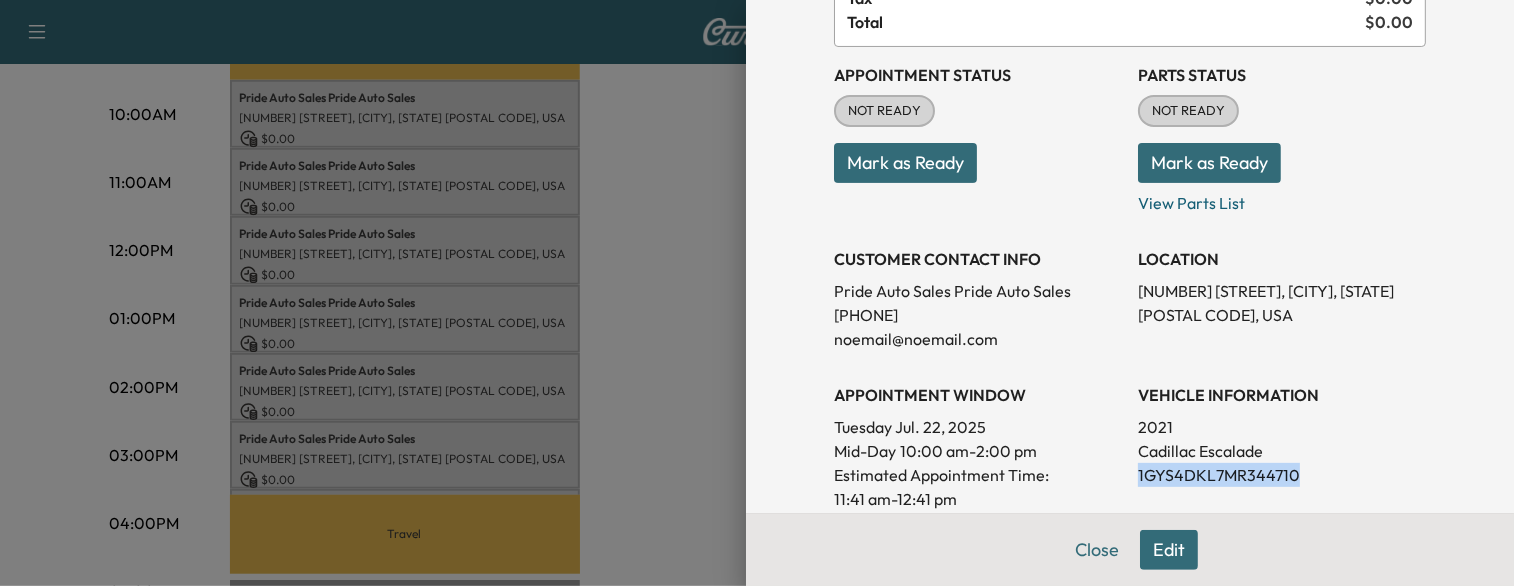 click on "1GYS4DKL7MR344710" at bounding box center [1282, 475] 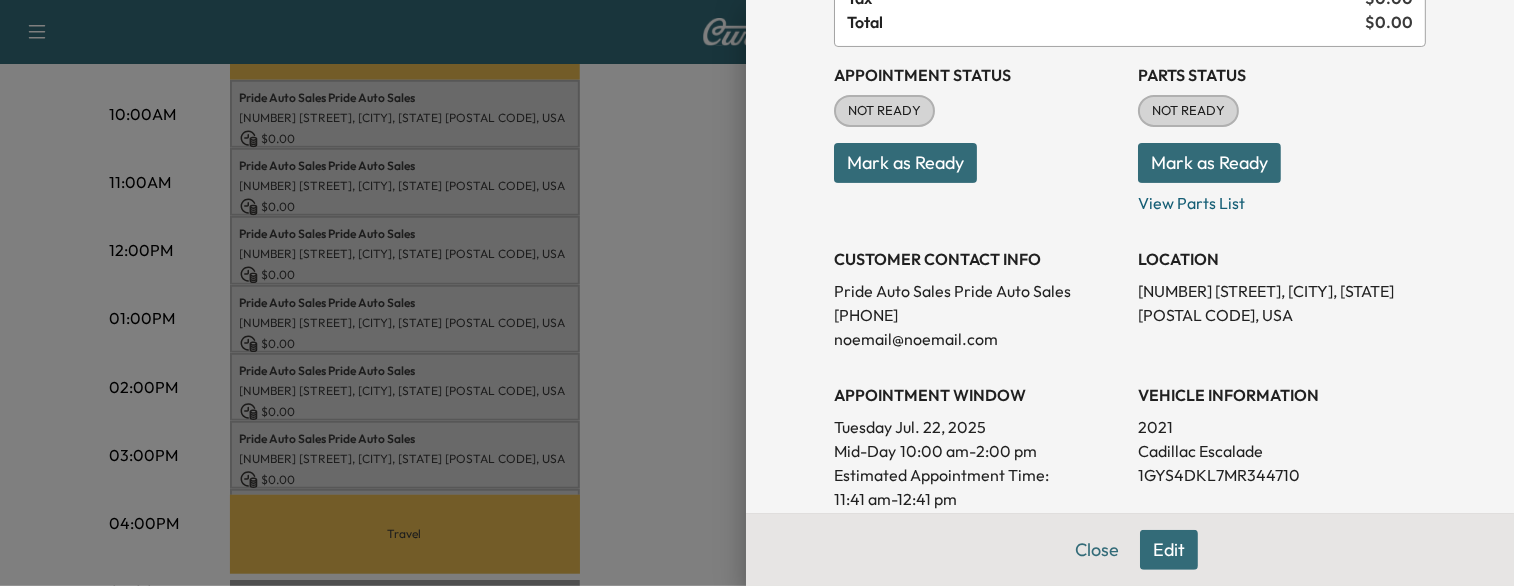 click at bounding box center [757, 293] 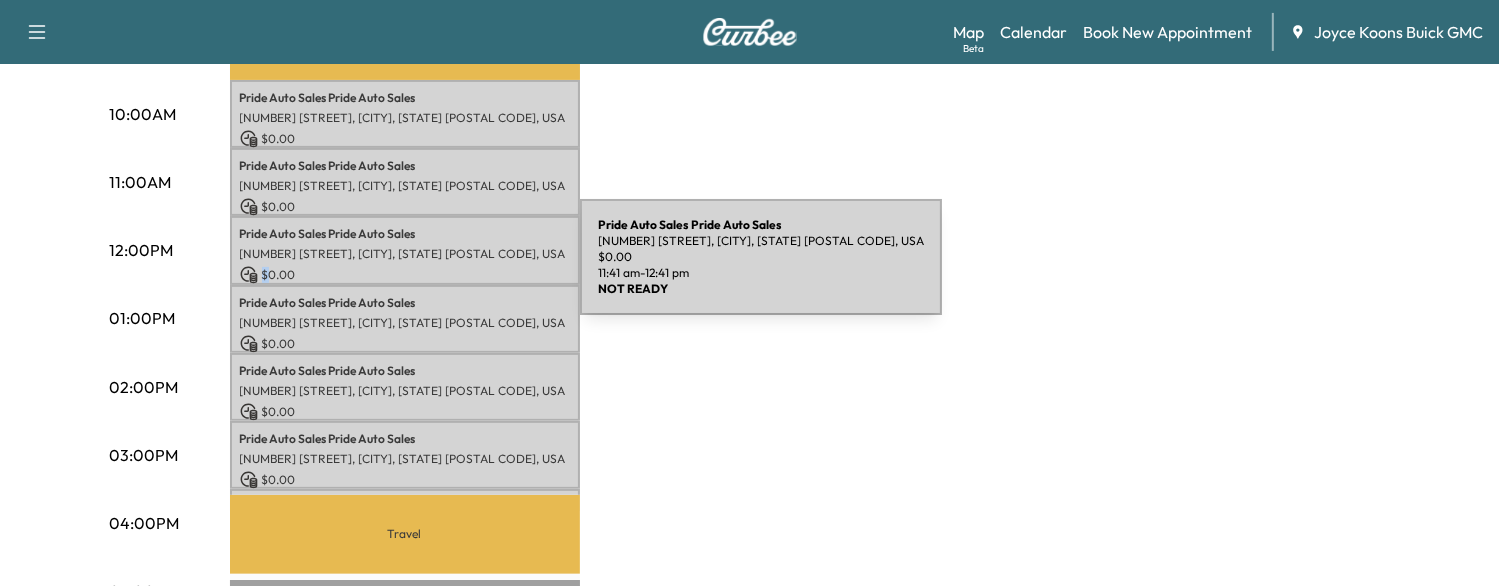 click on "$ 0.00" at bounding box center (405, 275) 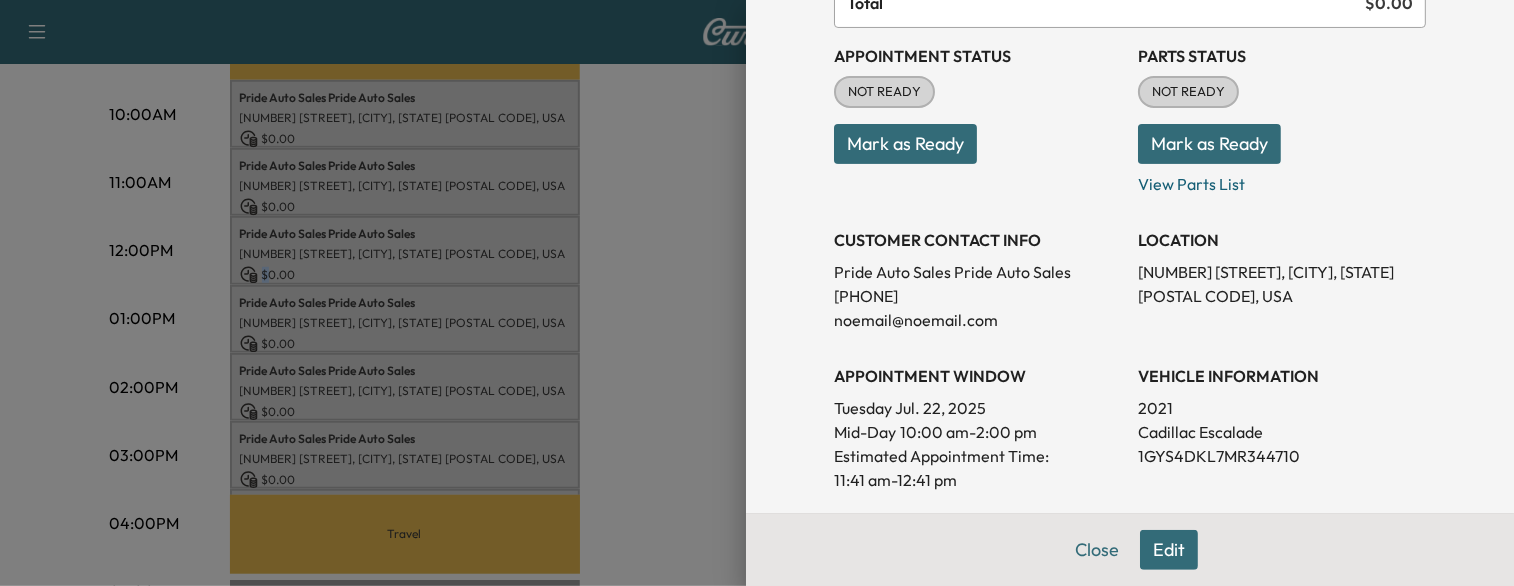 scroll, scrollTop: 224, scrollLeft: 0, axis: vertical 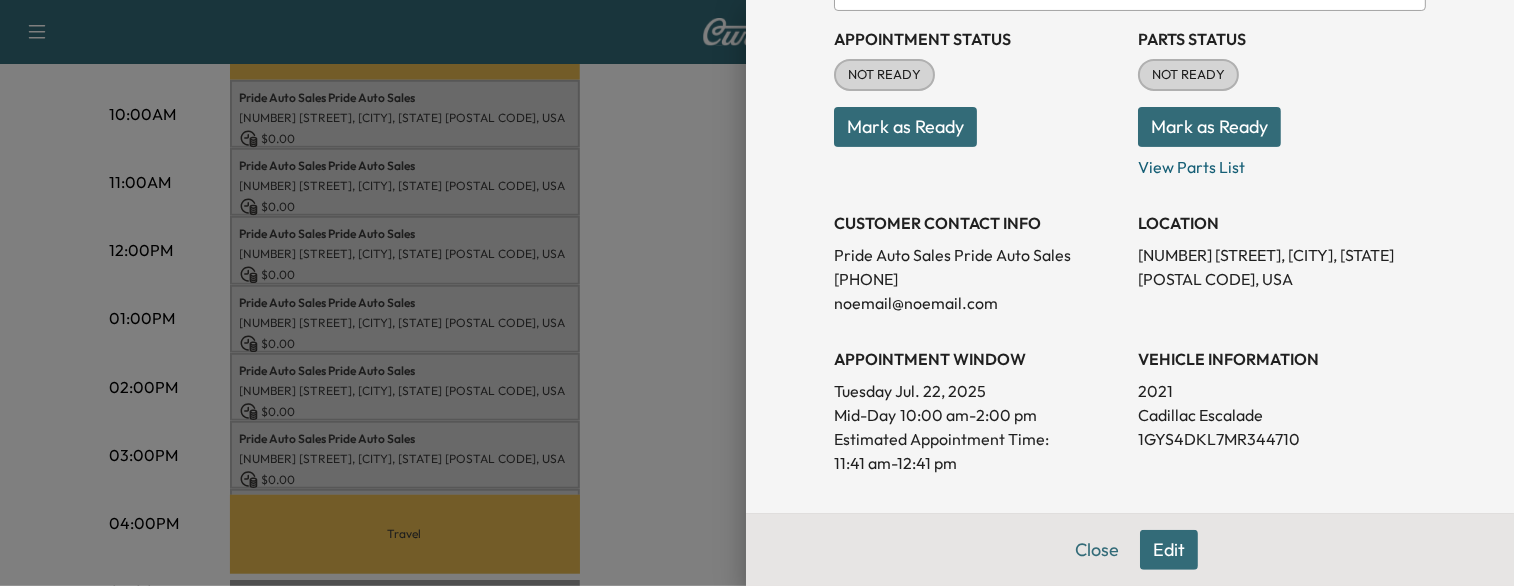 drag, startPoint x: 537, startPoint y: 290, endPoint x: 491, endPoint y: 192, distance: 108.25895 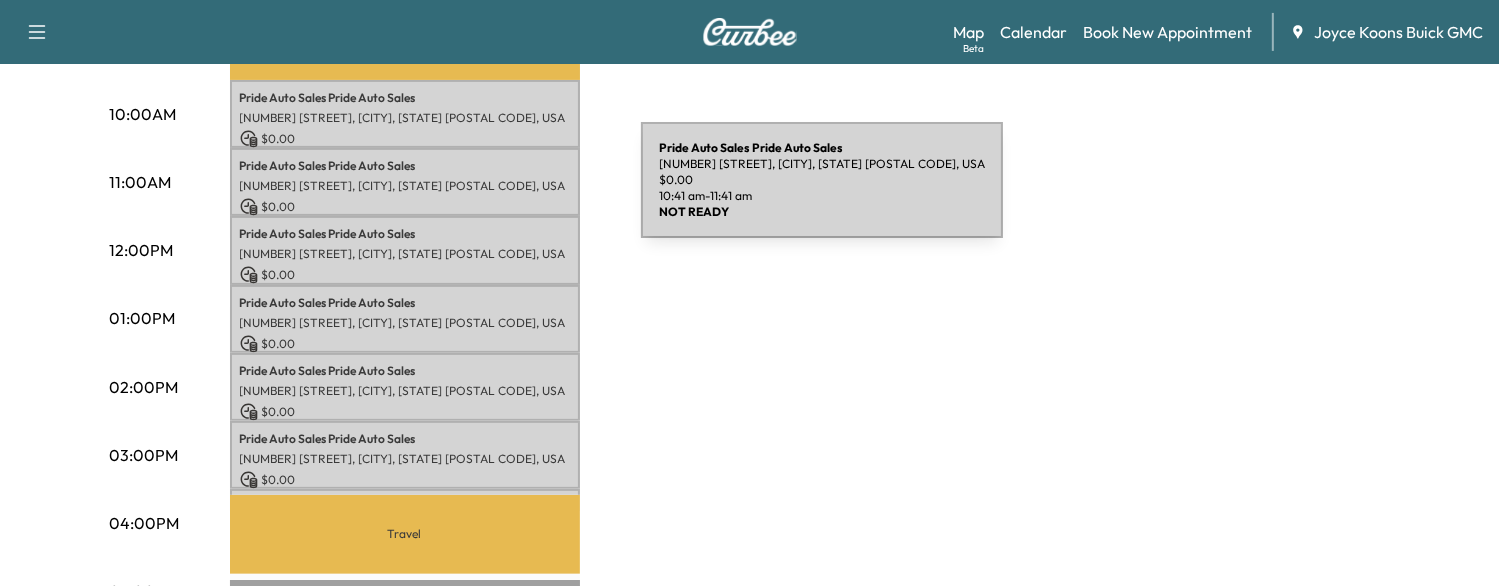 click on "[NUMBER] [STREET], [CITY], [STATE] [POSTAL CODE], USA" at bounding box center [405, 186] 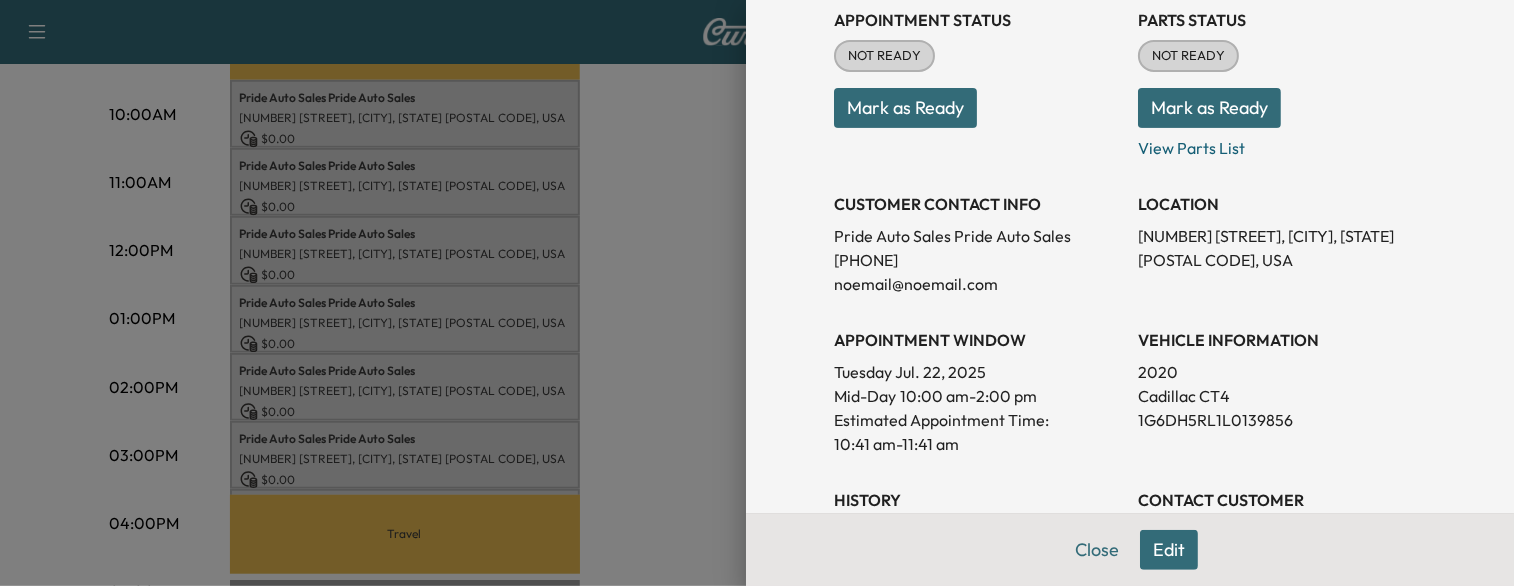 scroll, scrollTop: 294, scrollLeft: 0, axis: vertical 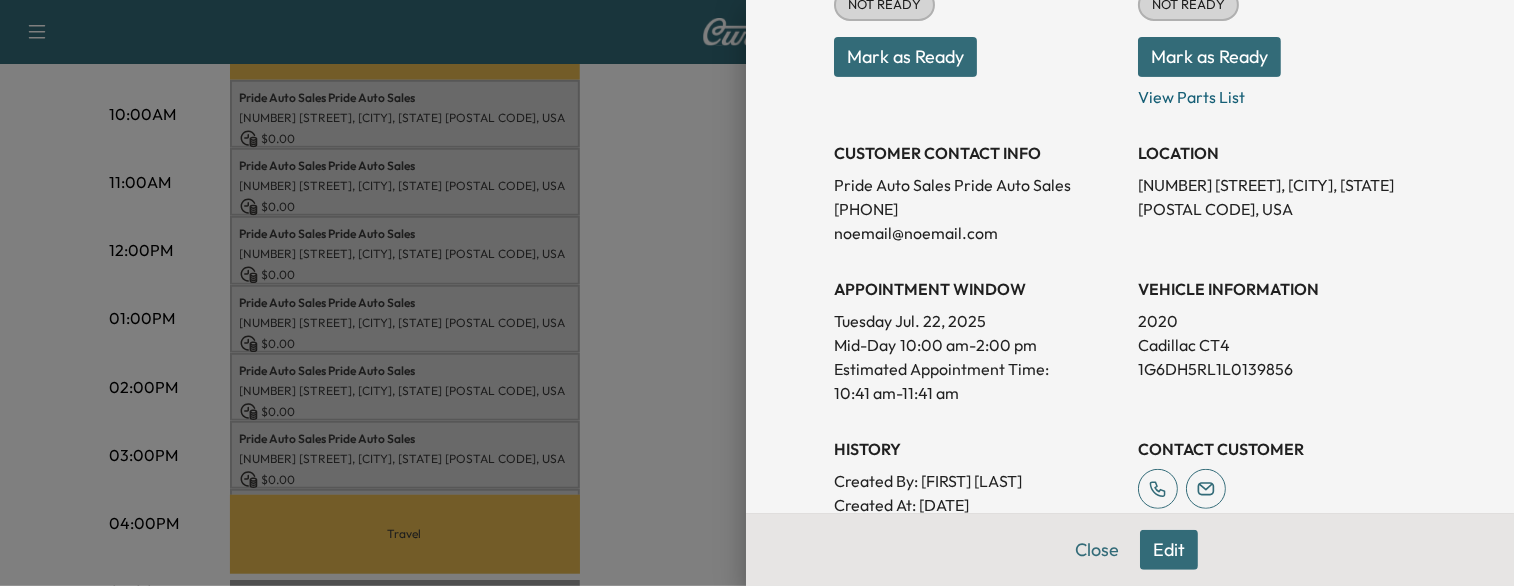 click on "1G6DH5RL1L0139856" at bounding box center [1282, 369] 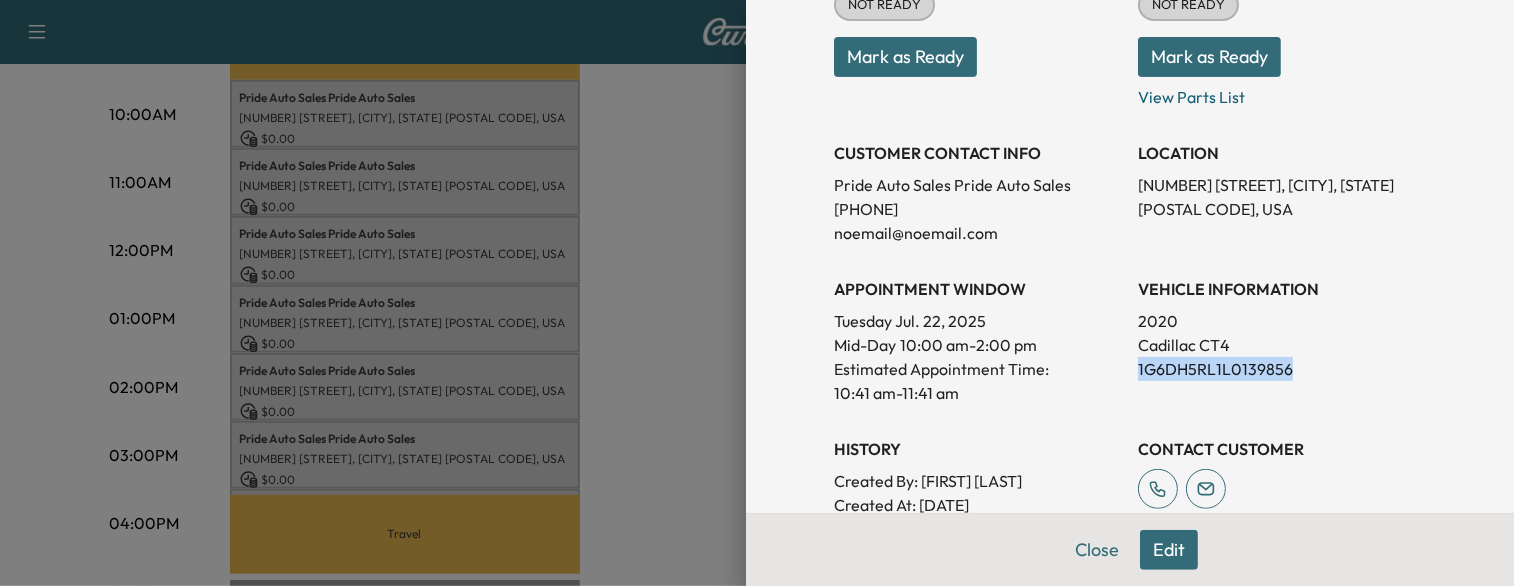 click on "1G6DH5RL1L0139856" at bounding box center [1282, 369] 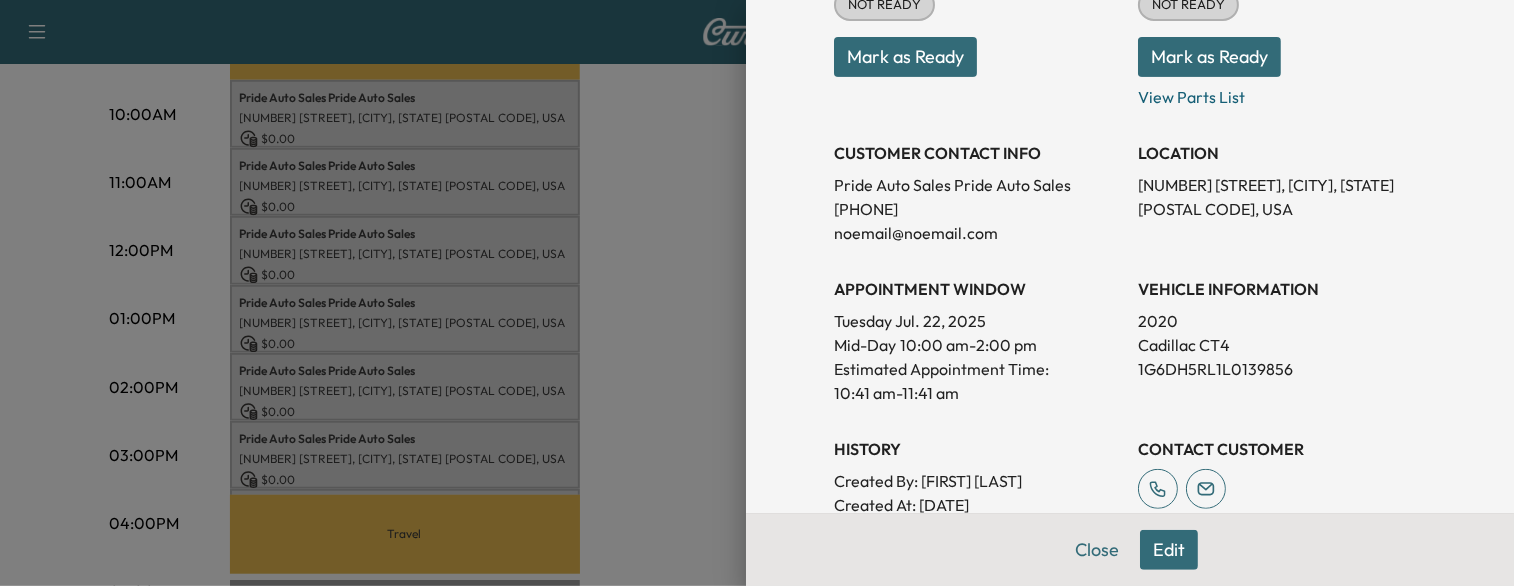 click at bounding box center (757, 293) 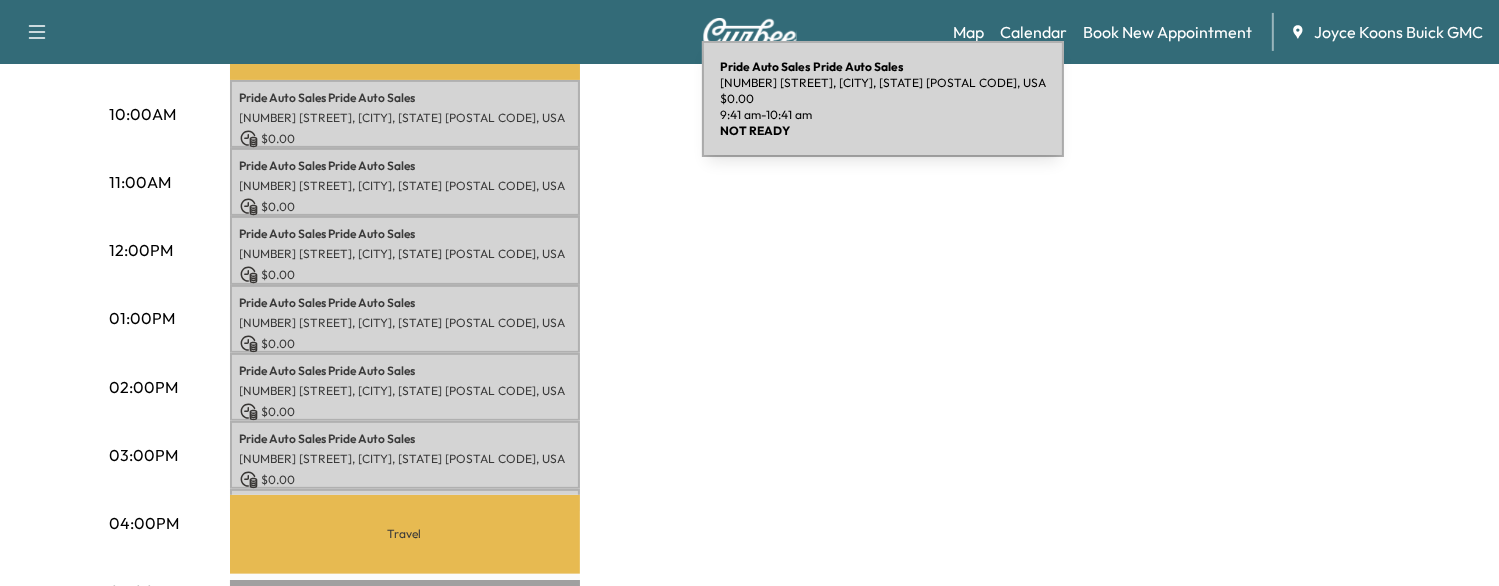 click on "[NUMBER] [STREET], [CITY], [STATE] [POSTAL CODE], USA" at bounding box center (405, 118) 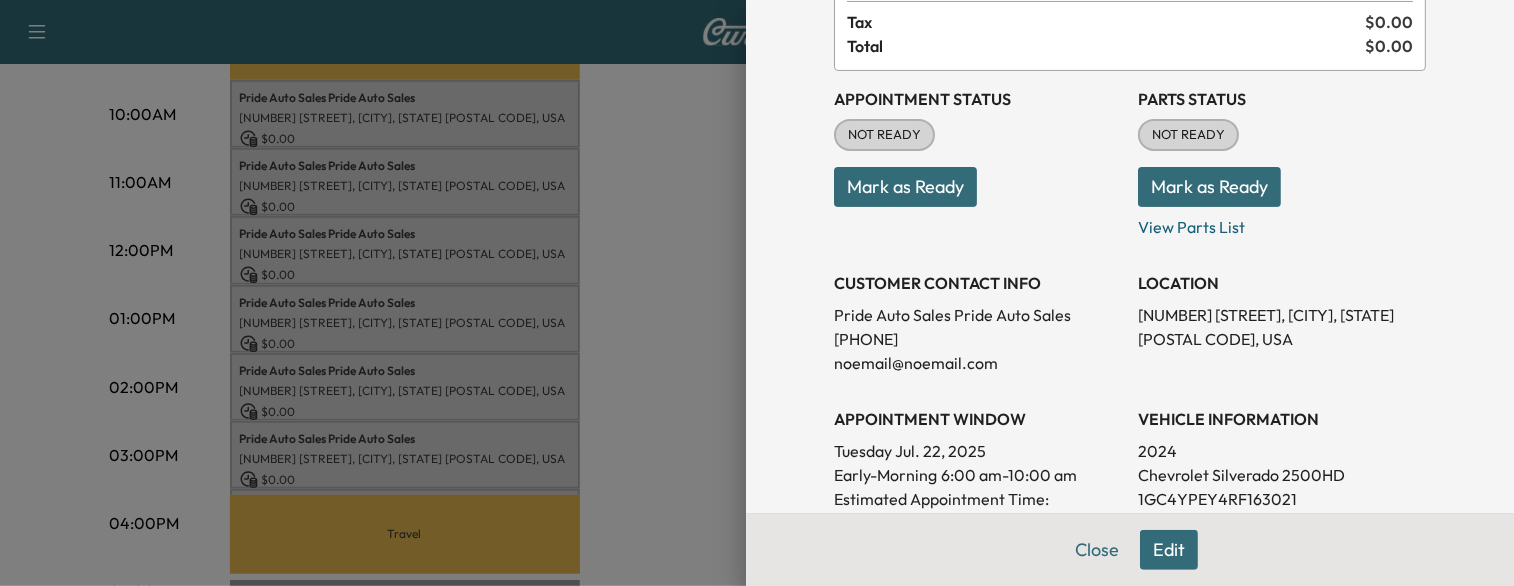 scroll, scrollTop: 182, scrollLeft: 0, axis: vertical 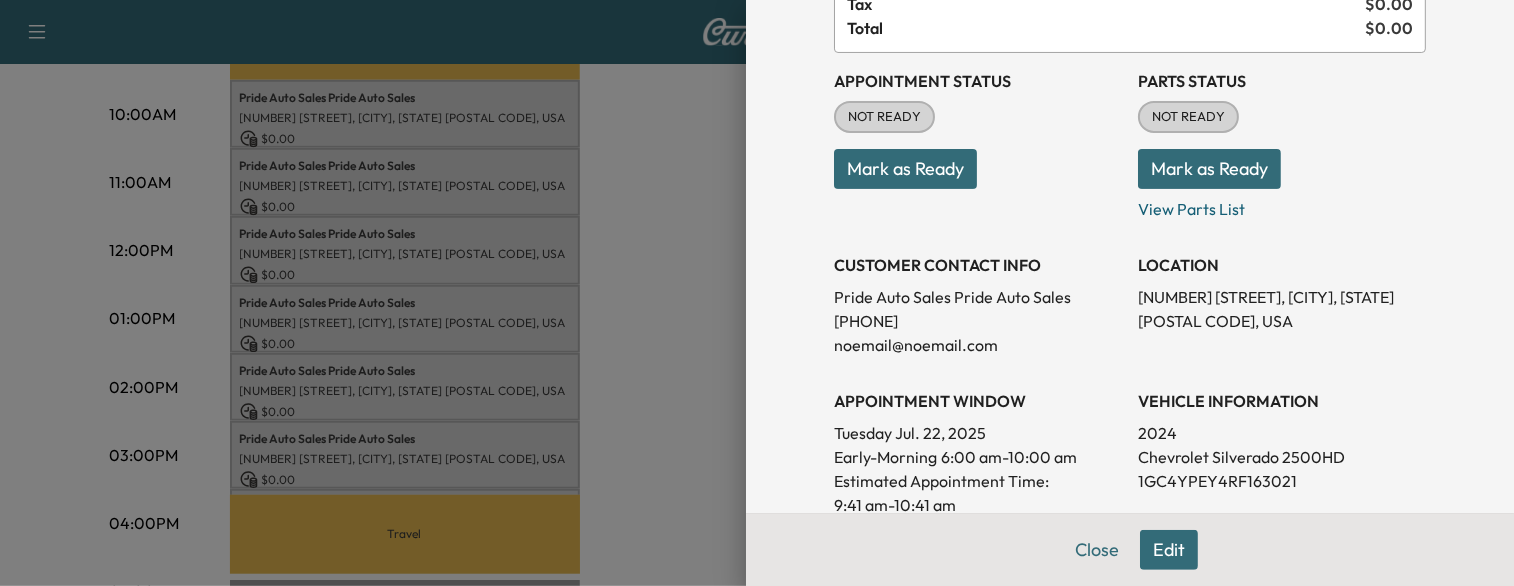 click on "1GC4YPEY4RF163021" at bounding box center [1282, 481] 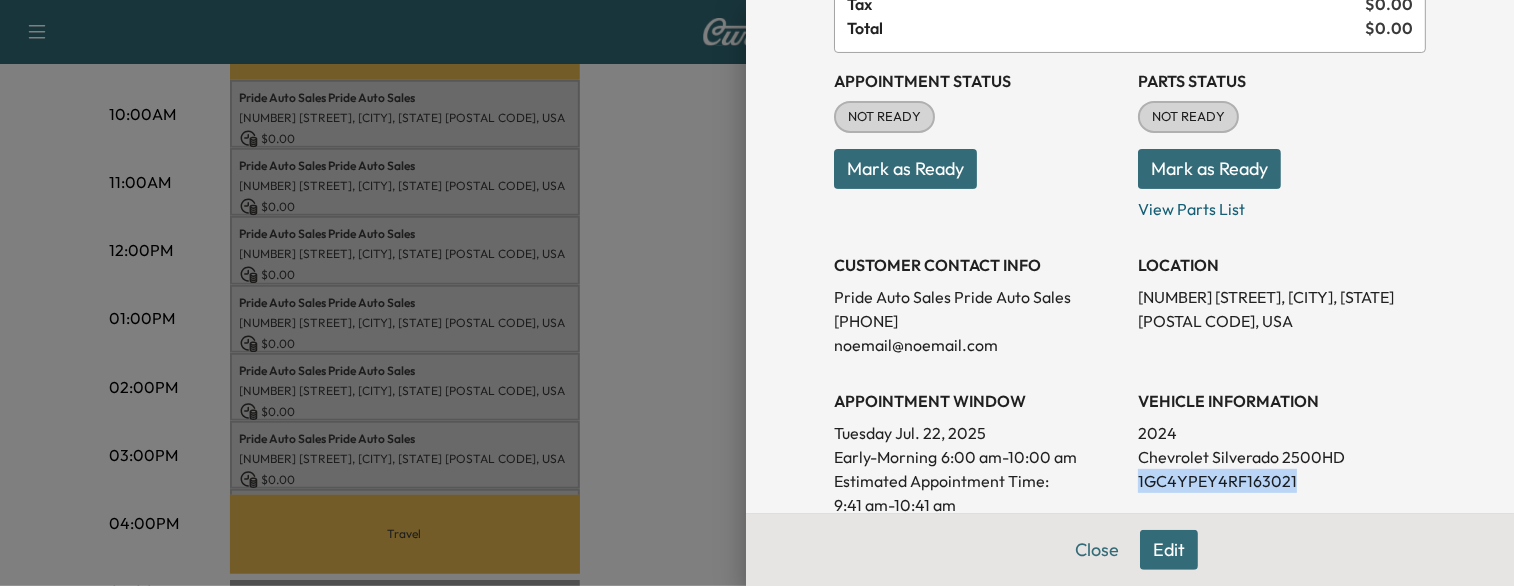 click on "1GC4YPEY4RF163021" at bounding box center [1282, 481] 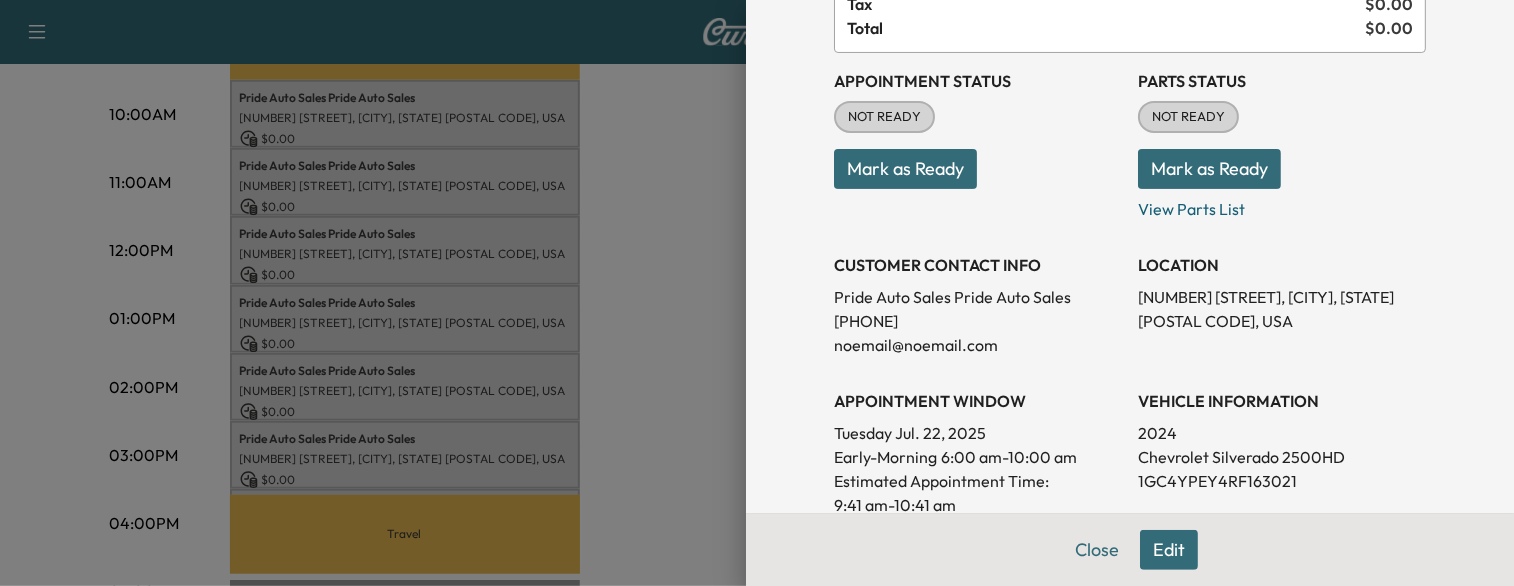 click at bounding box center [757, 293] 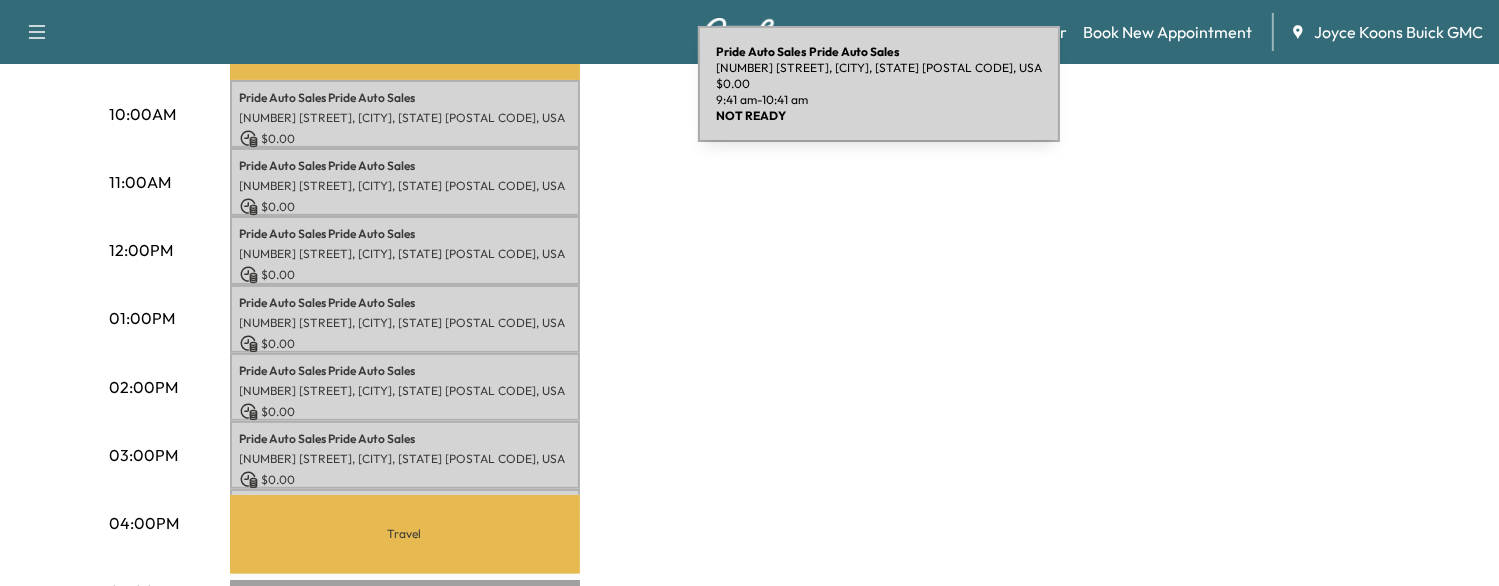 click on "Pride Auto Sales   Pride Auto Sales" at bounding box center (405, 98) 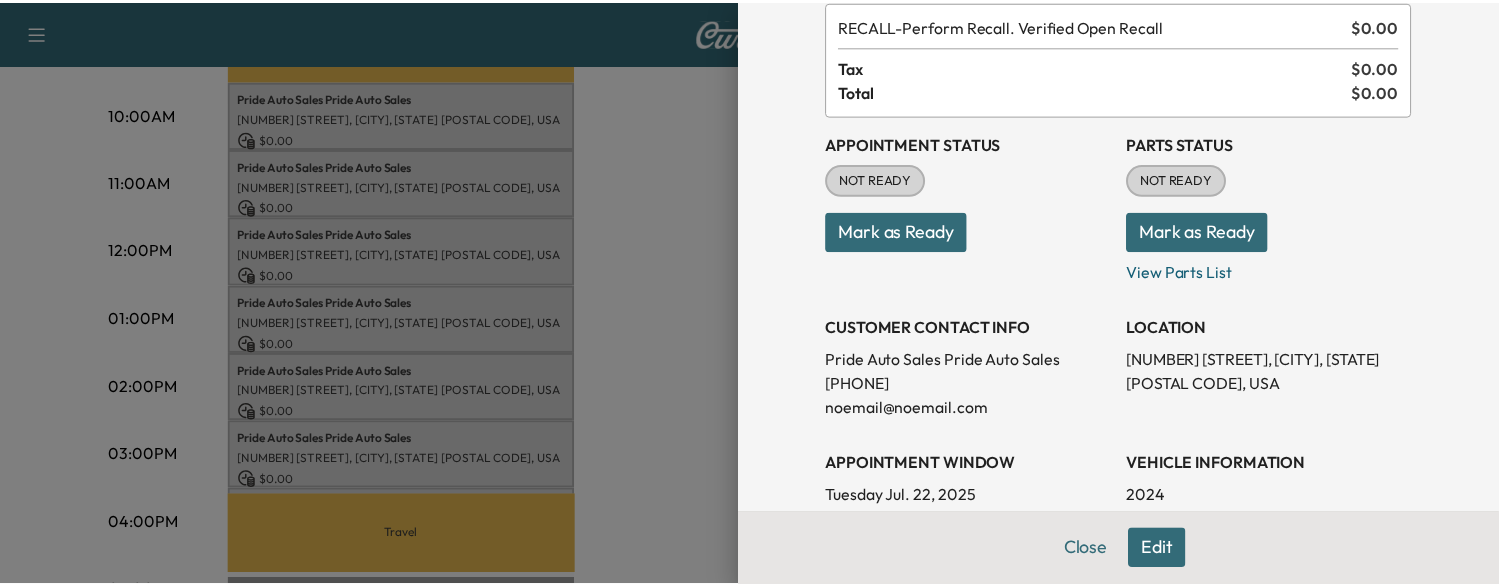 scroll, scrollTop: 116, scrollLeft: 0, axis: vertical 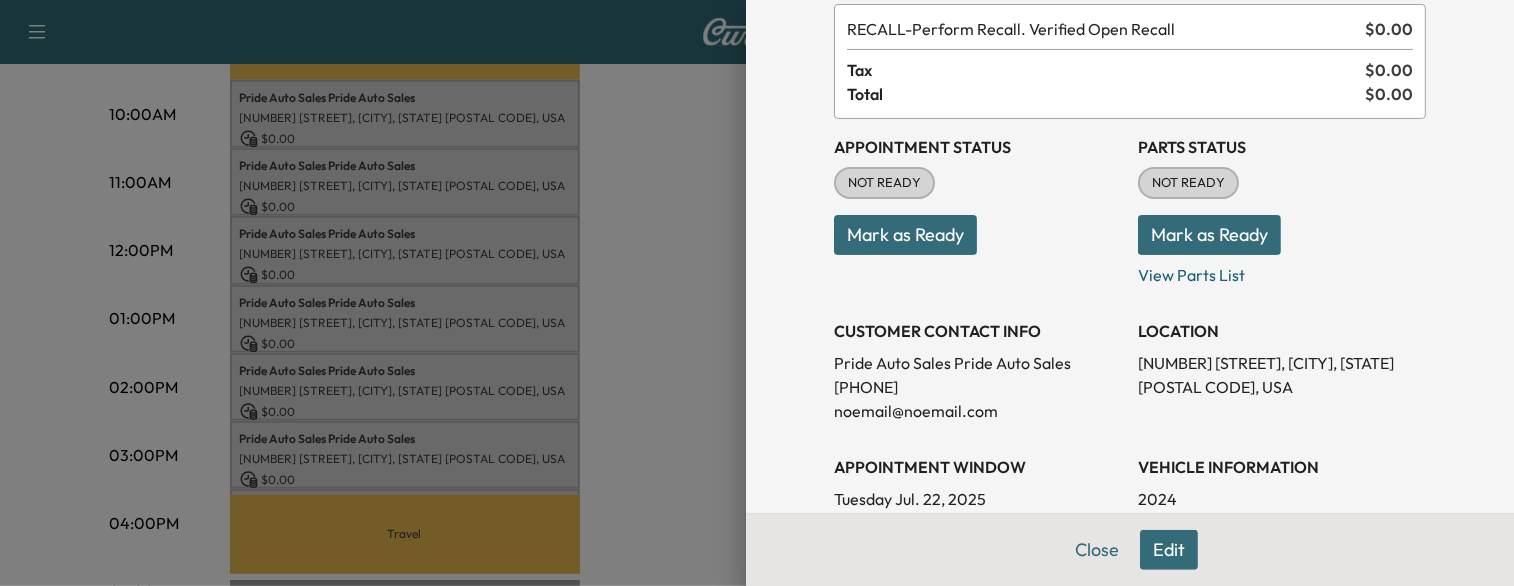 click on "Mark as Ready" at bounding box center (1209, 235) 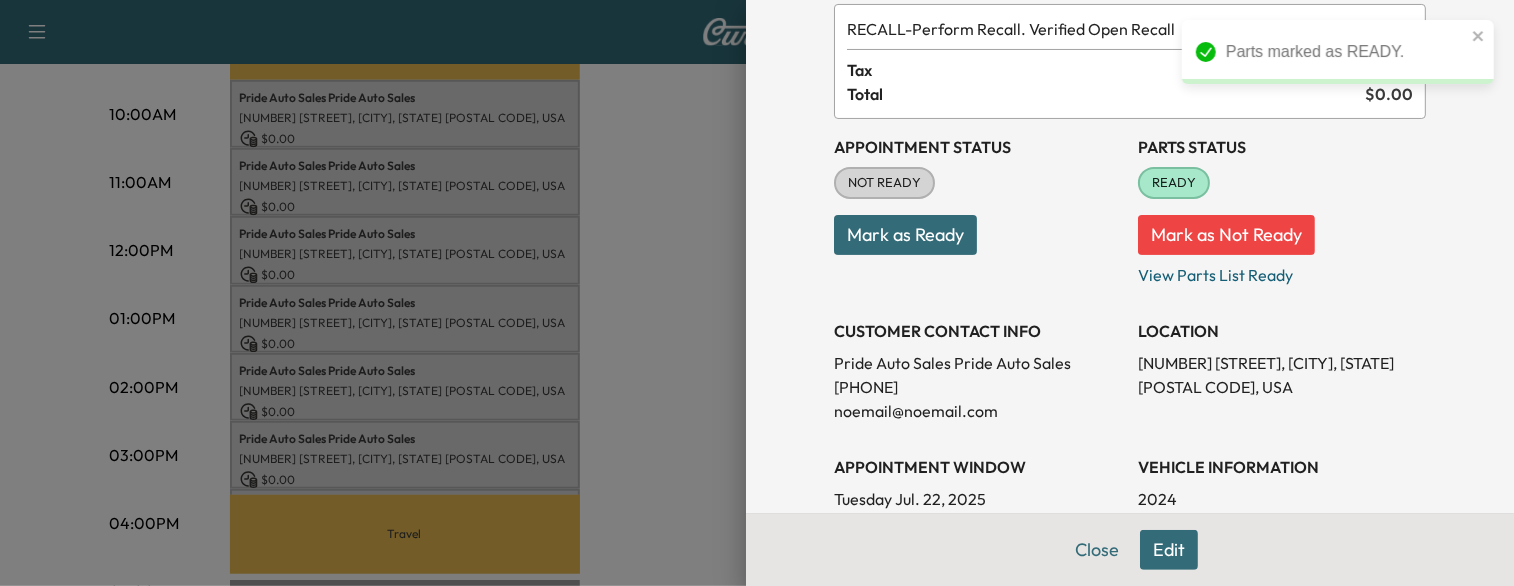 click on "Mark as Ready" at bounding box center [905, 235] 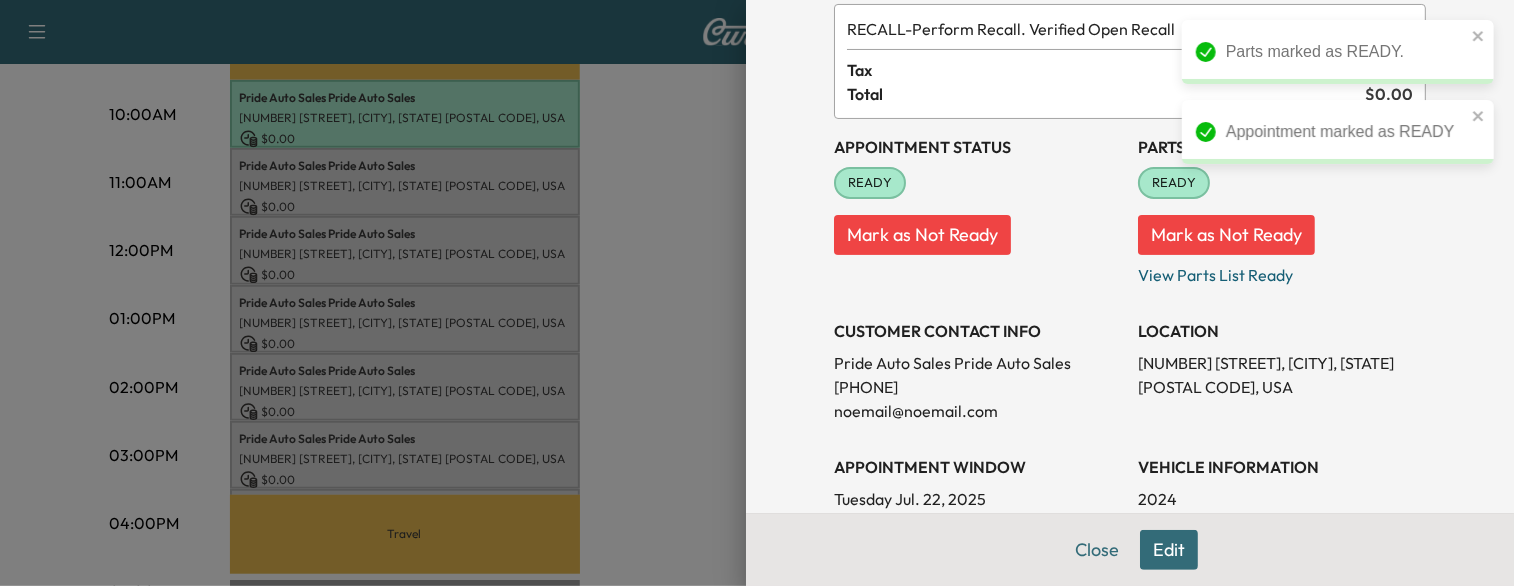 click at bounding box center [757, 293] 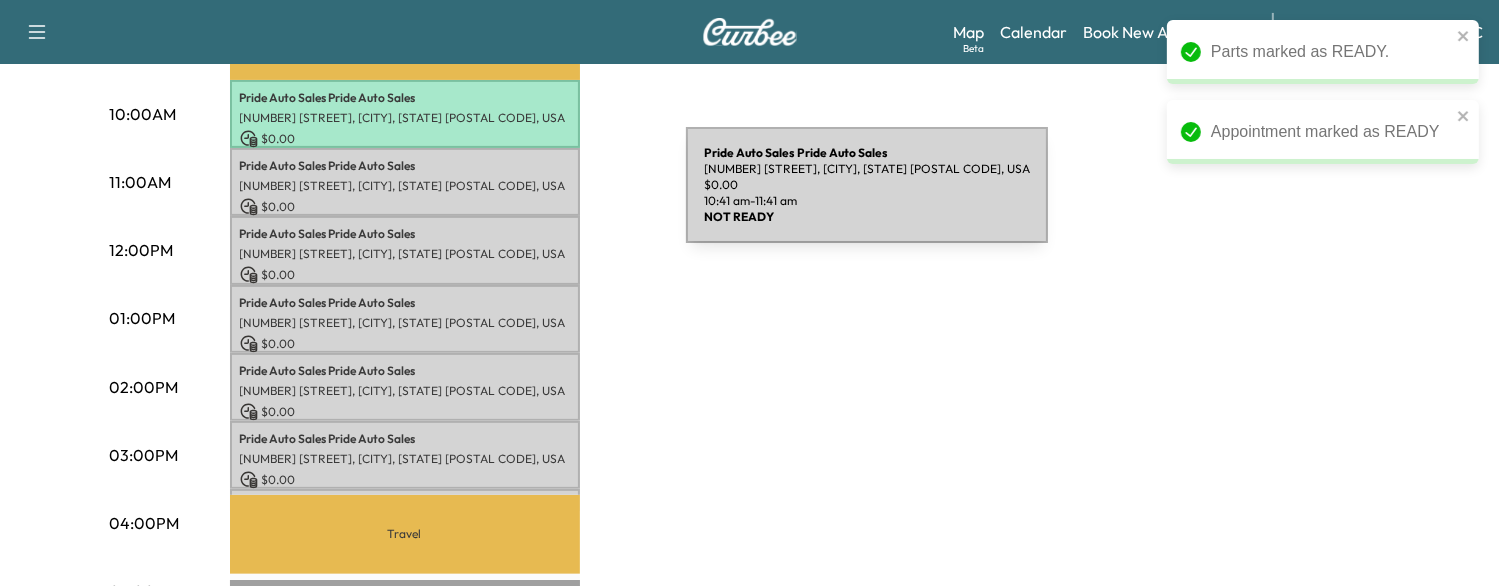 click on "$ 0.00" at bounding box center [405, 207] 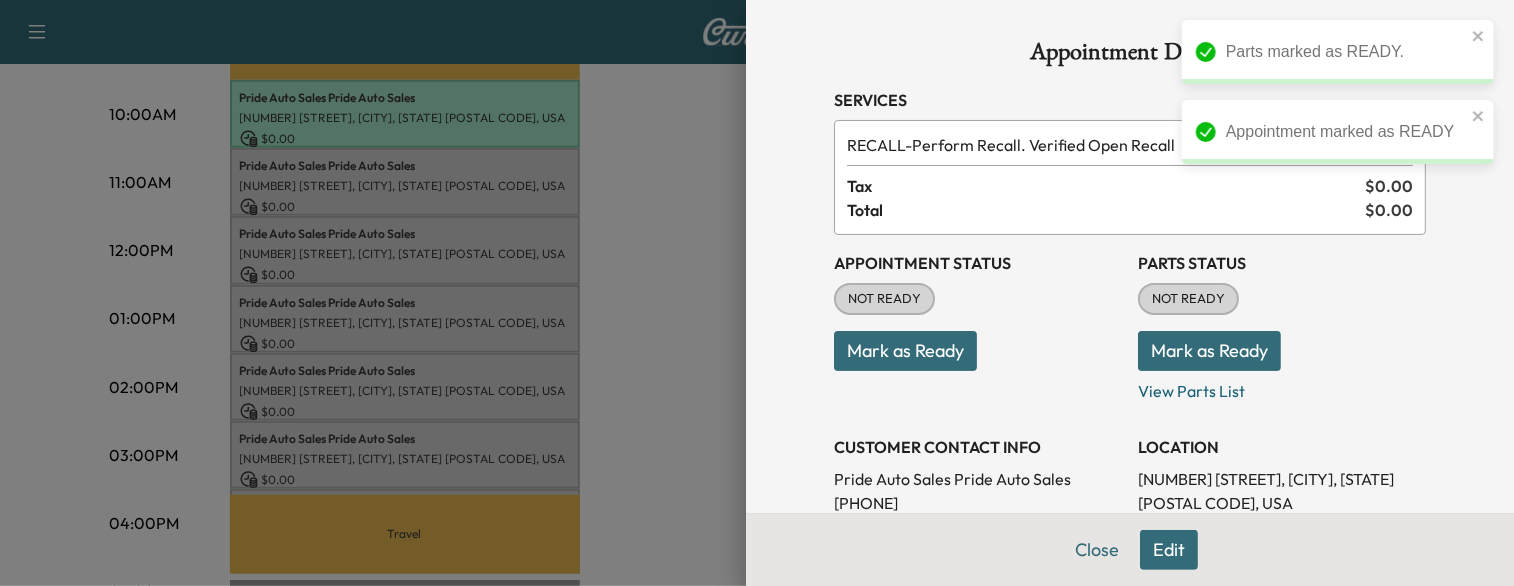 click on "Mark as Ready" at bounding box center [1209, 351] 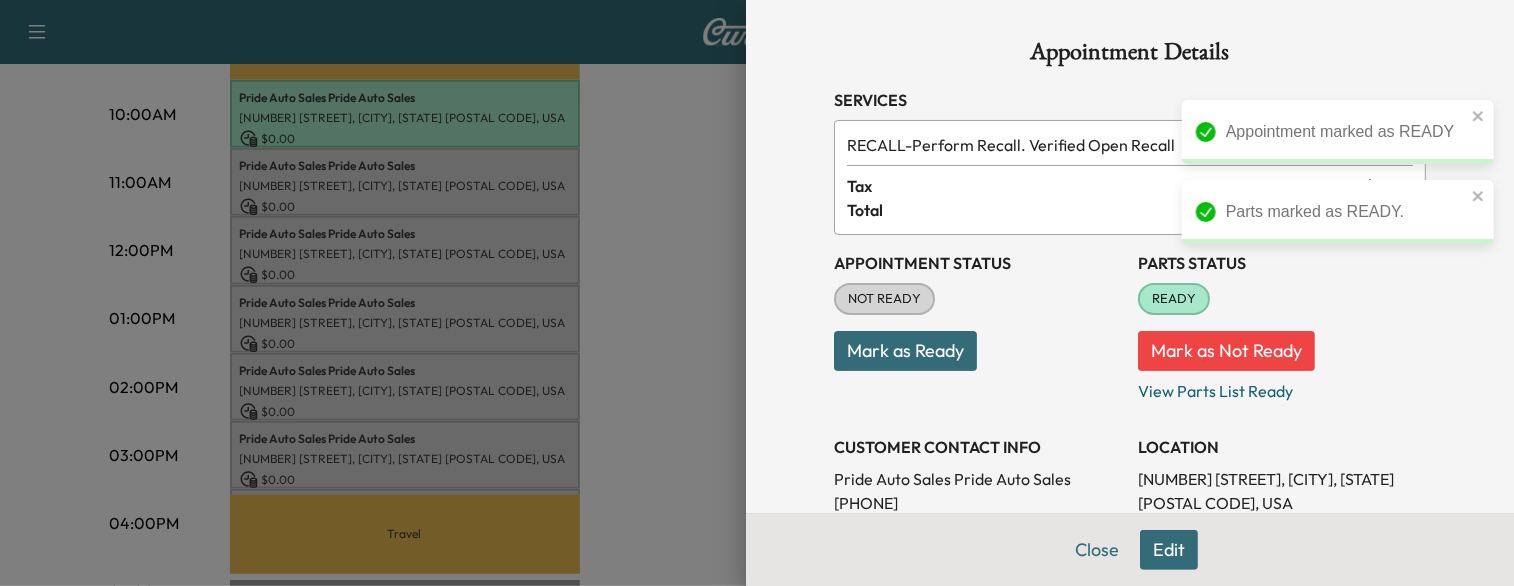 click on "Mark as Ready" at bounding box center (905, 351) 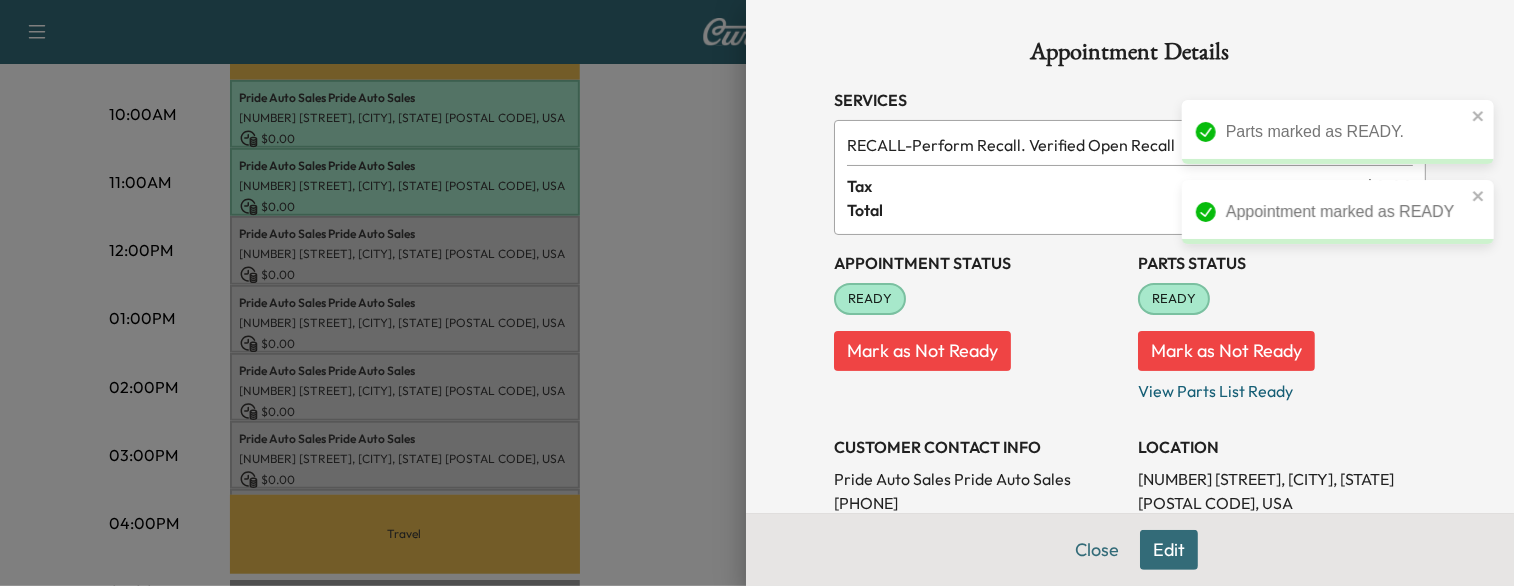 click at bounding box center [757, 293] 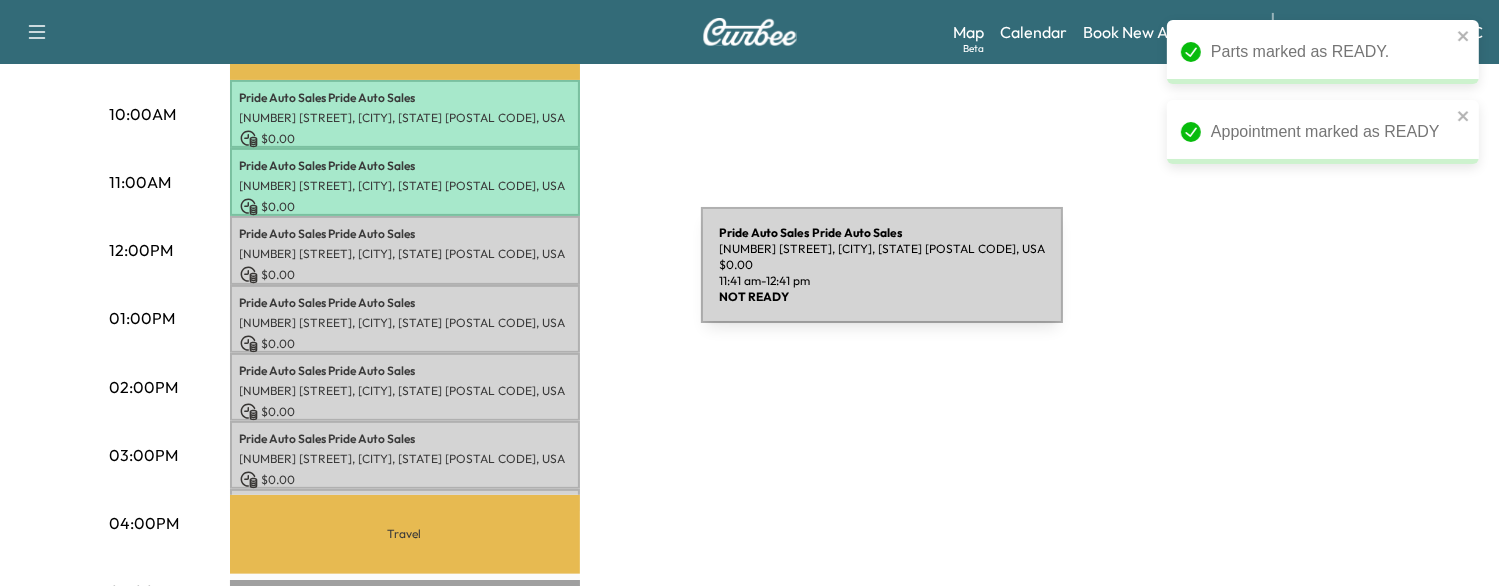 click on "$ 0.00" at bounding box center (405, 275) 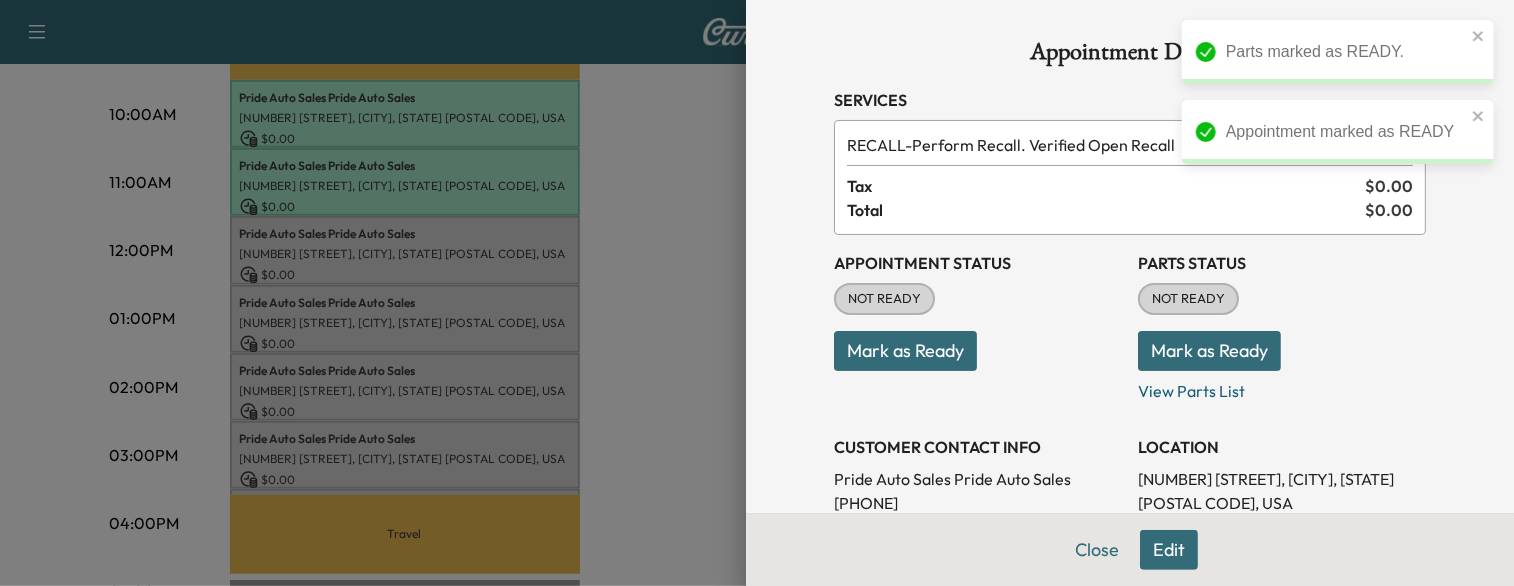 click on "Mark as Ready" at bounding box center [1209, 351] 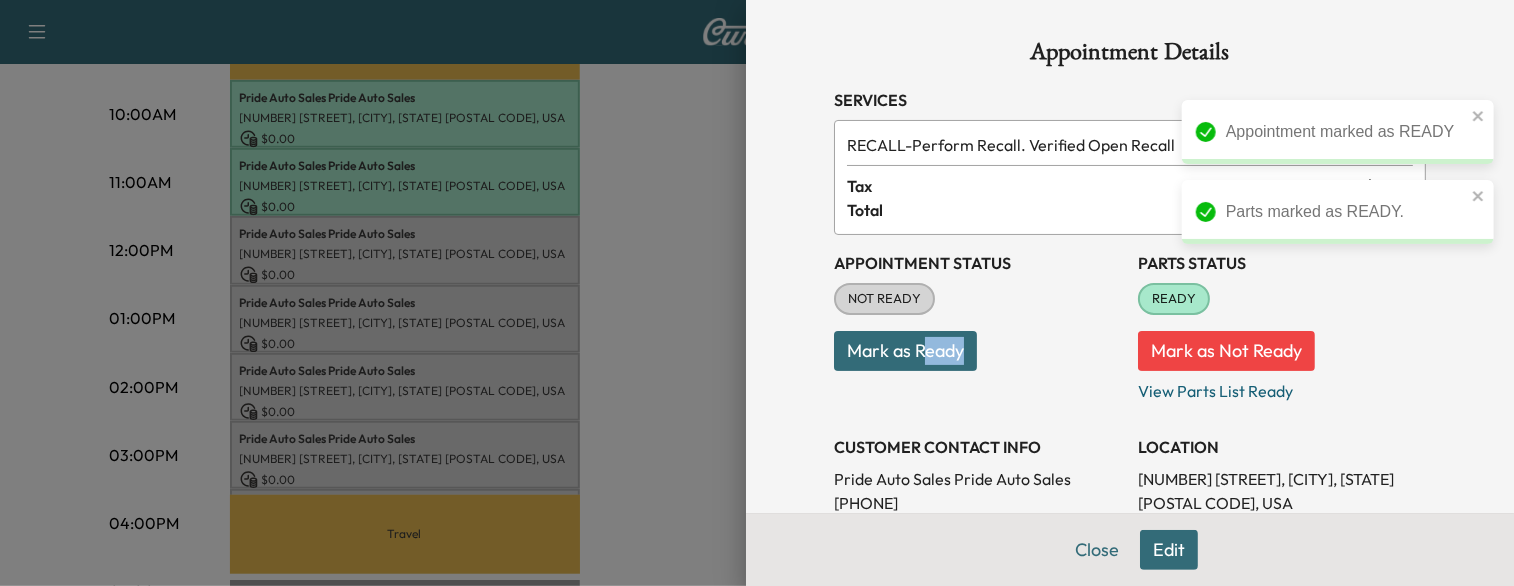 drag, startPoint x: 908, startPoint y: 371, endPoint x: 913, endPoint y: 345, distance: 26.476404 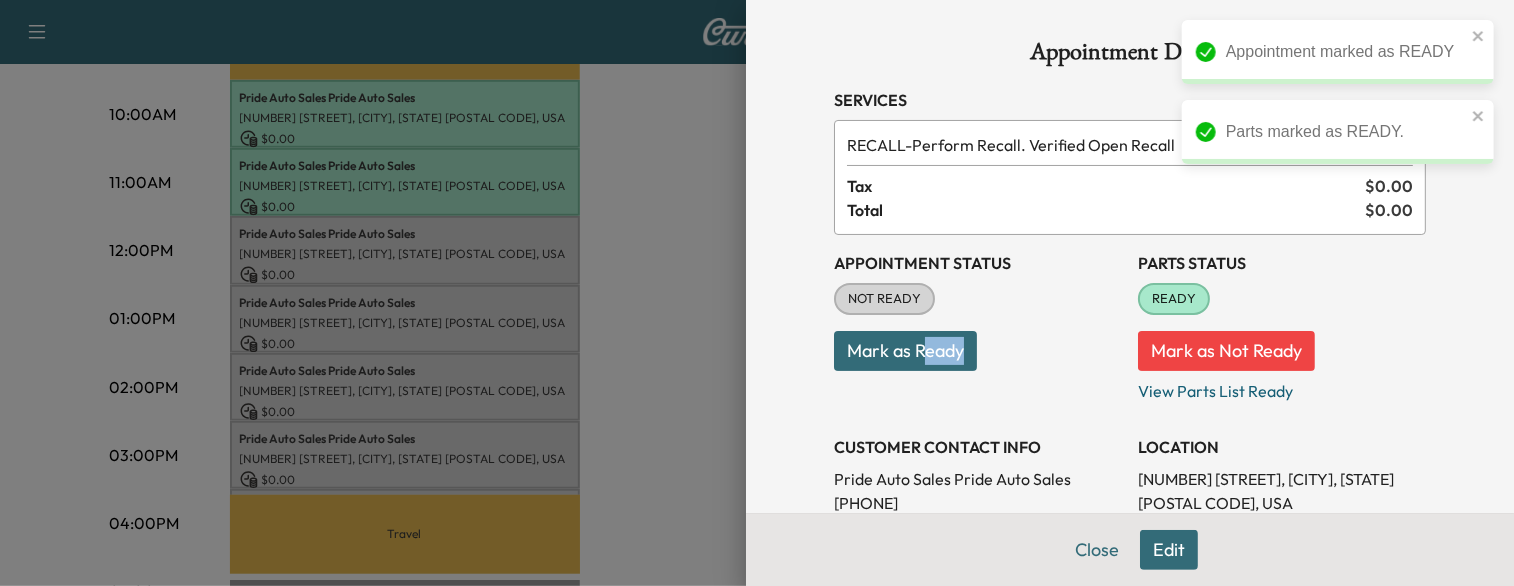 click on "Mark as Ready" at bounding box center [905, 351] 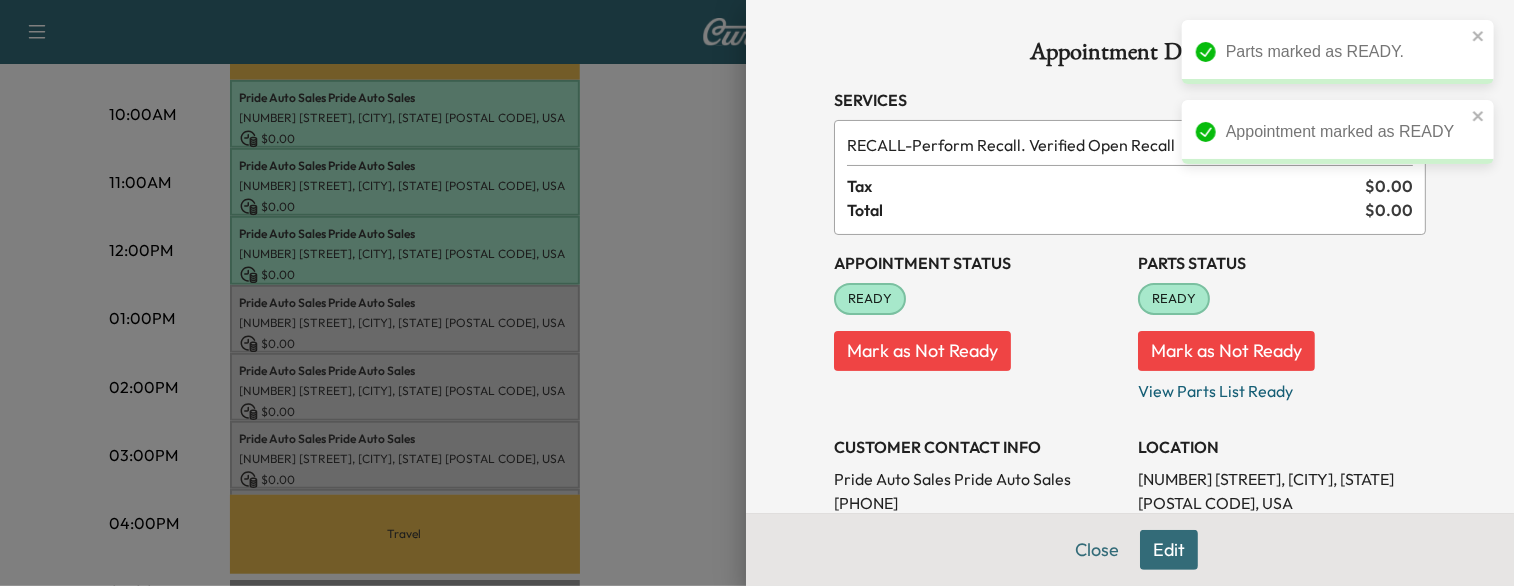 click at bounding box center (757, 293) 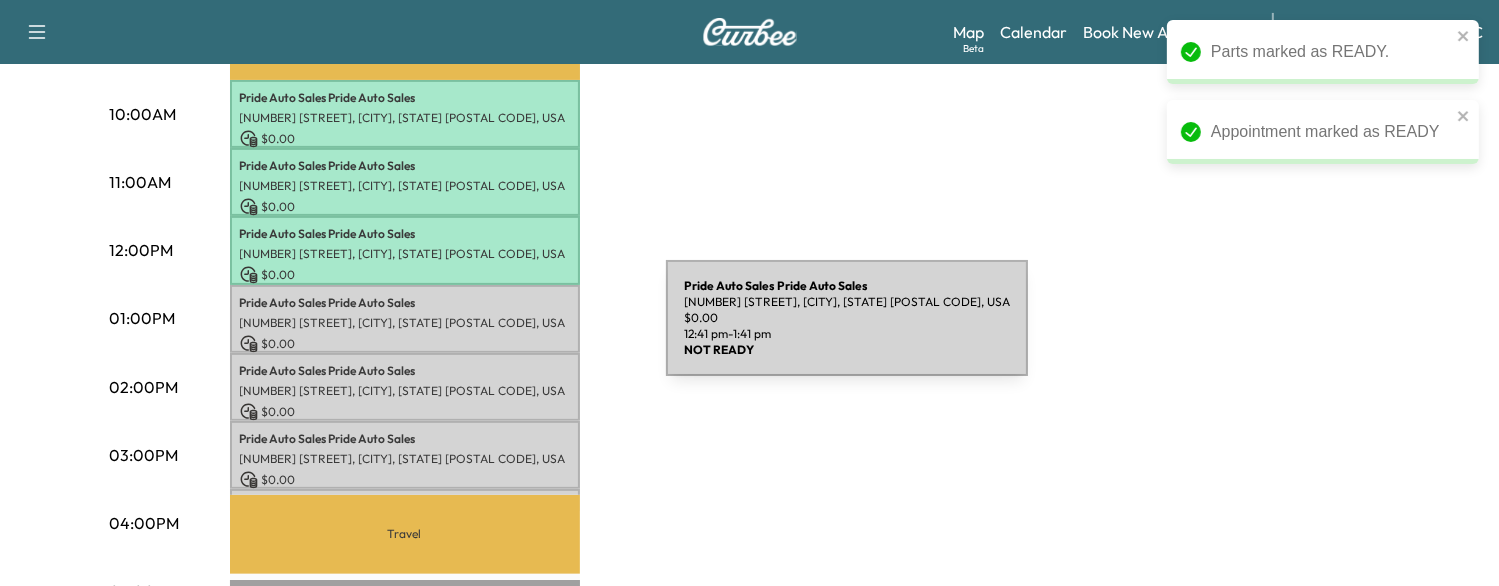 click on "Pride Auto Sales   Pride Auto Sales [NUMBER] [STREET], [CITY], [STATE] [POSTAL CODE], USA   $ 0.00 12:41 pm  -  1:41 pm" at bounding box center (405, 319) 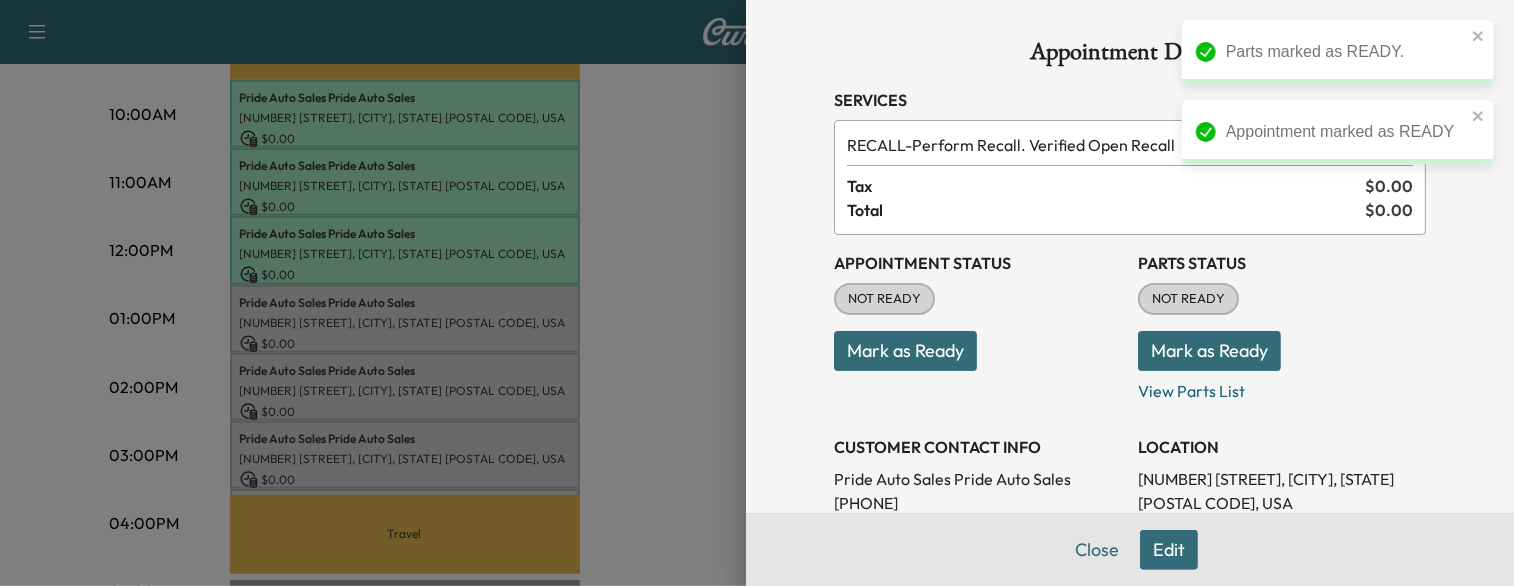 click on "Mark as Ready" at bounding box center (1209, 351) 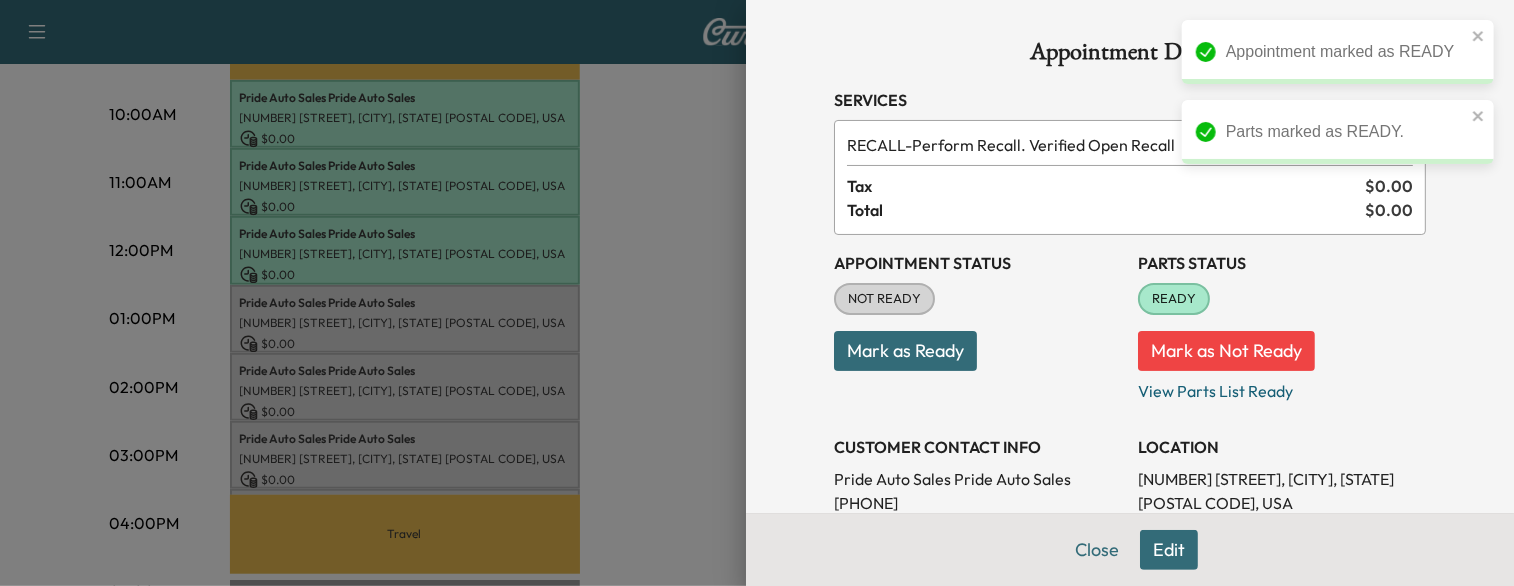 click on "Mark as Ready" at bounding box center [905, 351] 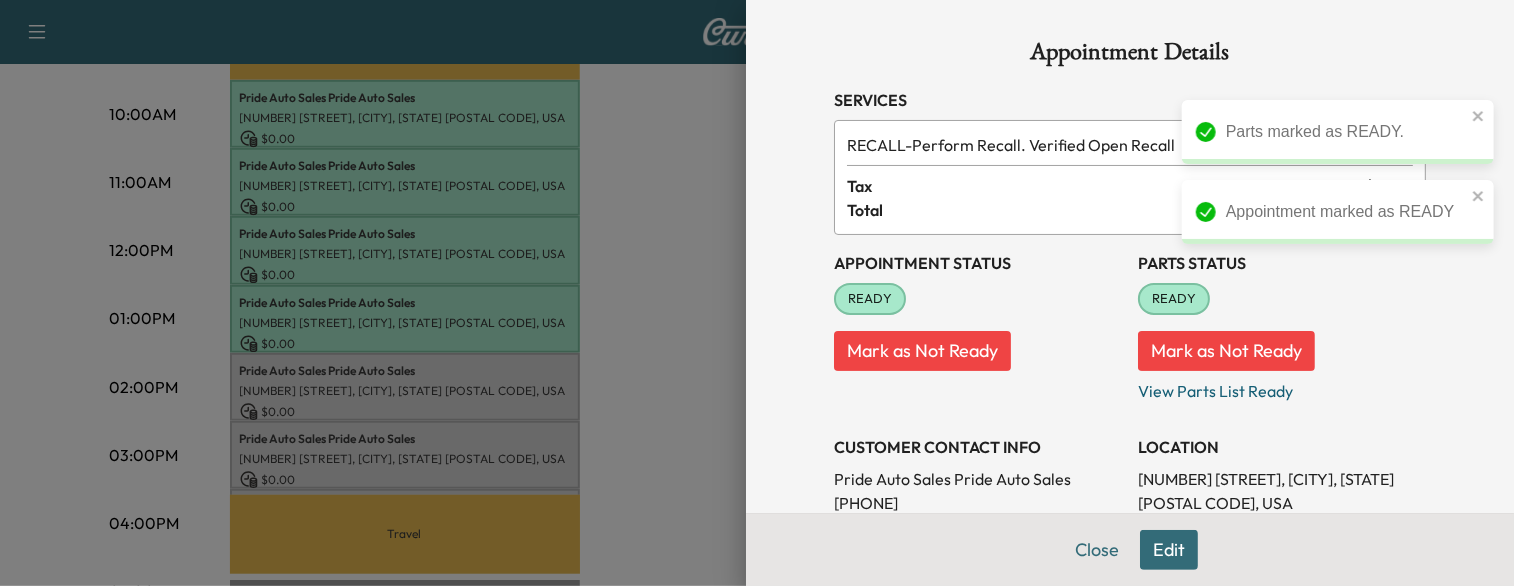 click at bounding box center (757, 293) 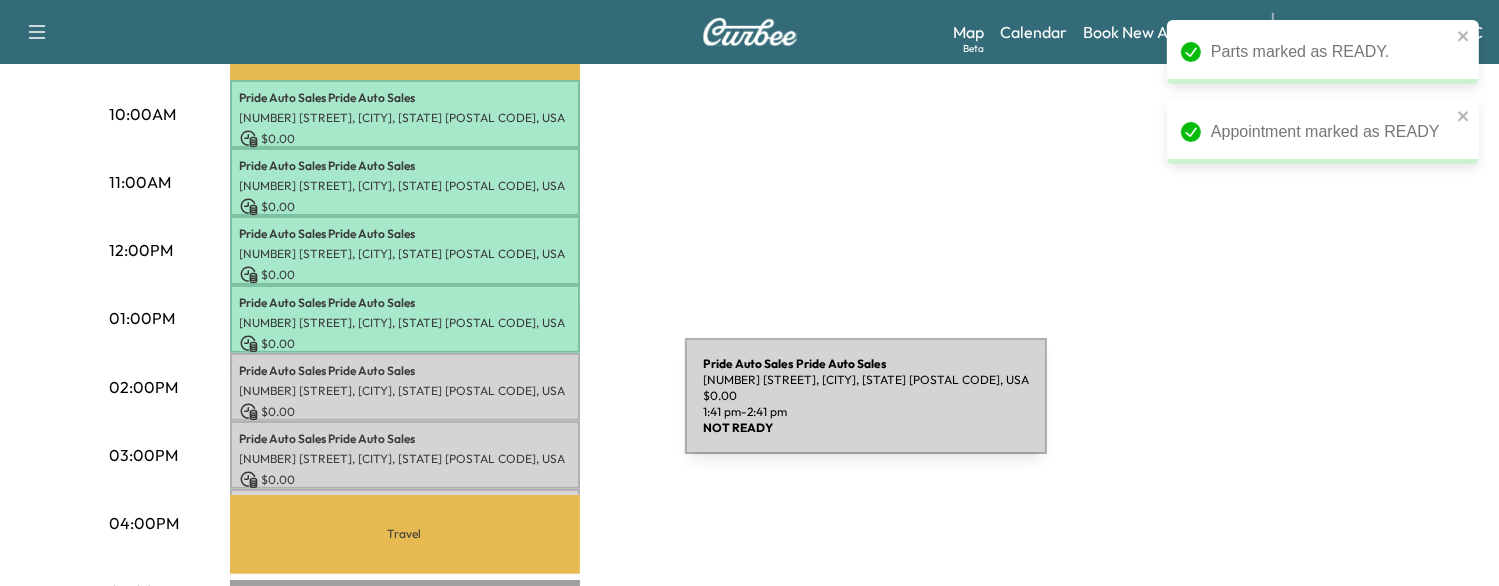 click on "$ 0.00" at bounding box center (405, 412) 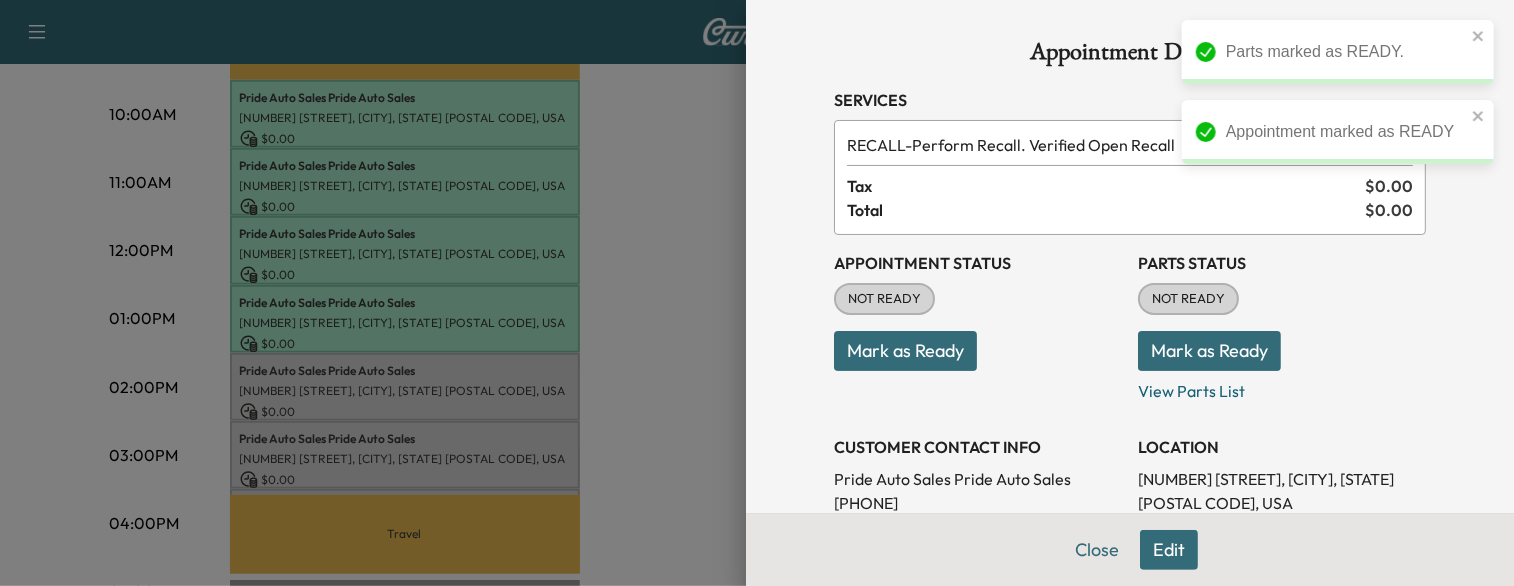 click on "Mark as Ready" at bounding box center [1209, 351] 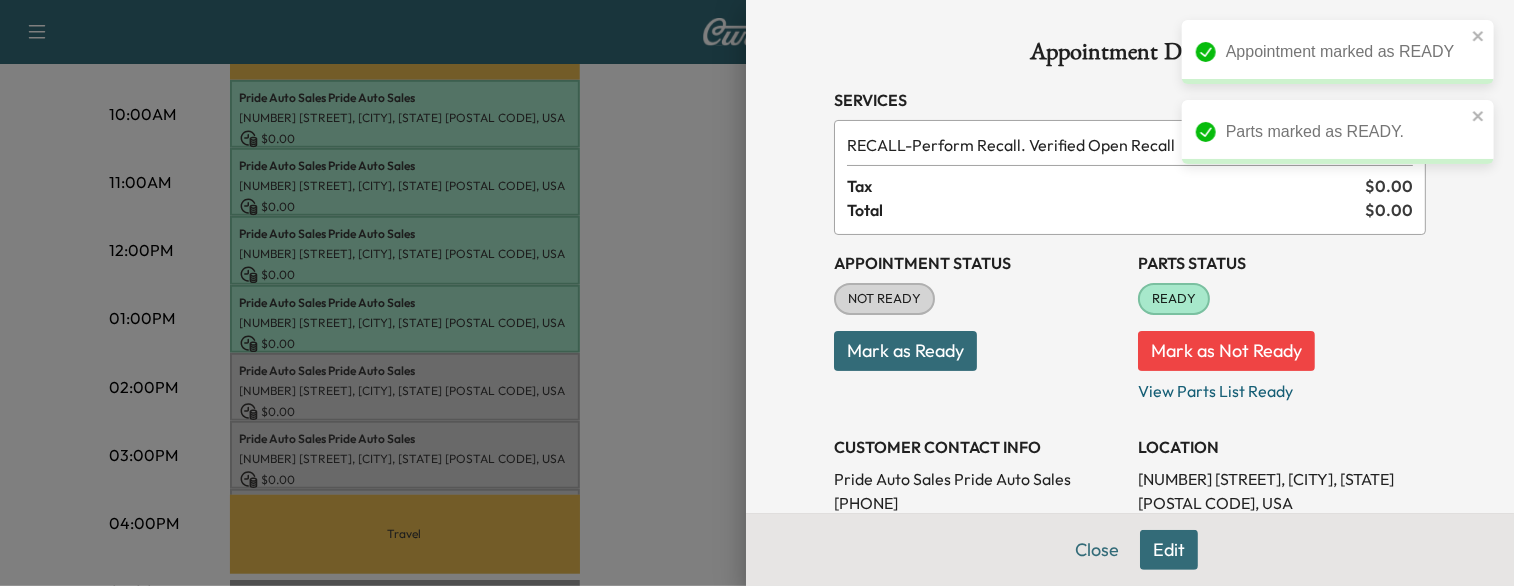 click at bounding box center (757, 293) 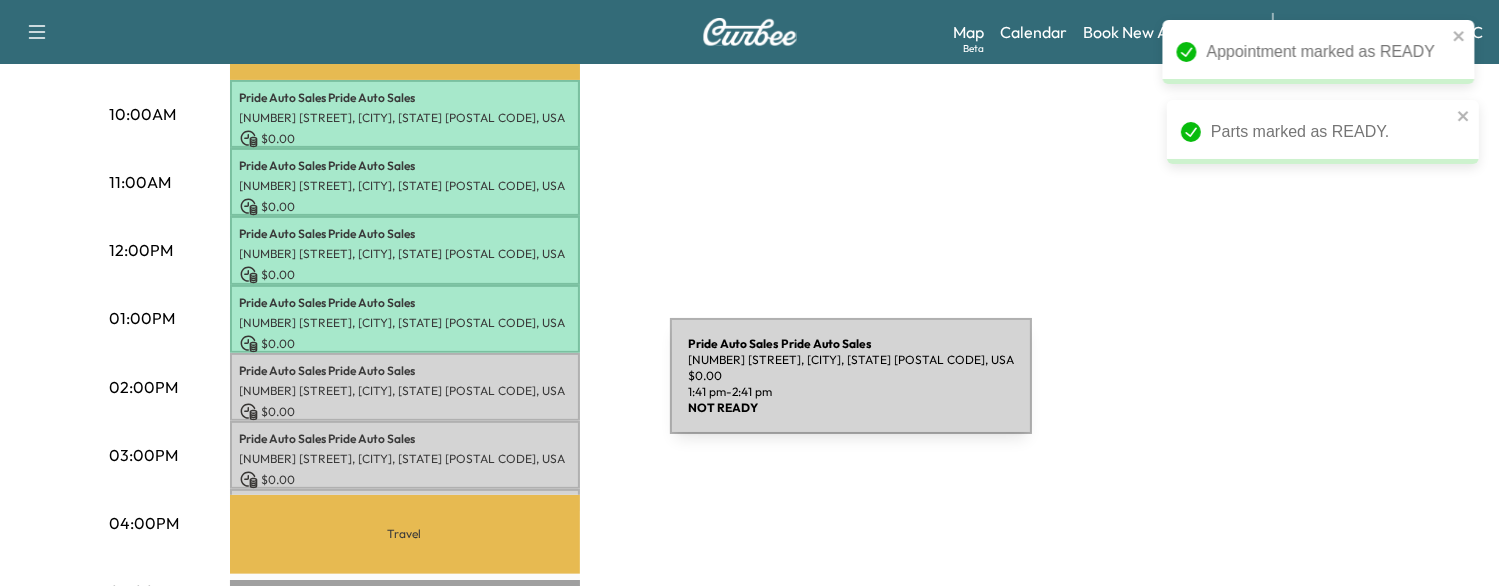 click on "[NUMBER] [STREET], [CITY], [STATE] [POSTAL CODE], USA" at bounding box center [405, 391] 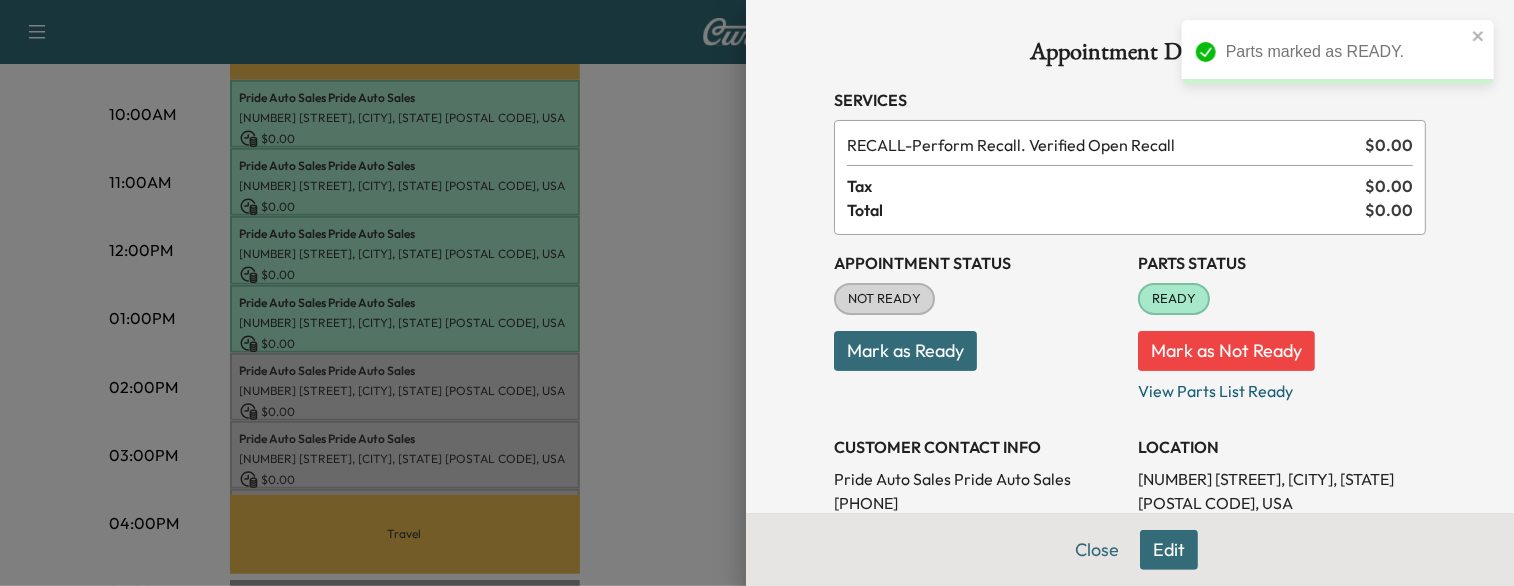 click on "Mark as Ready" at bounding box center [905, 351] 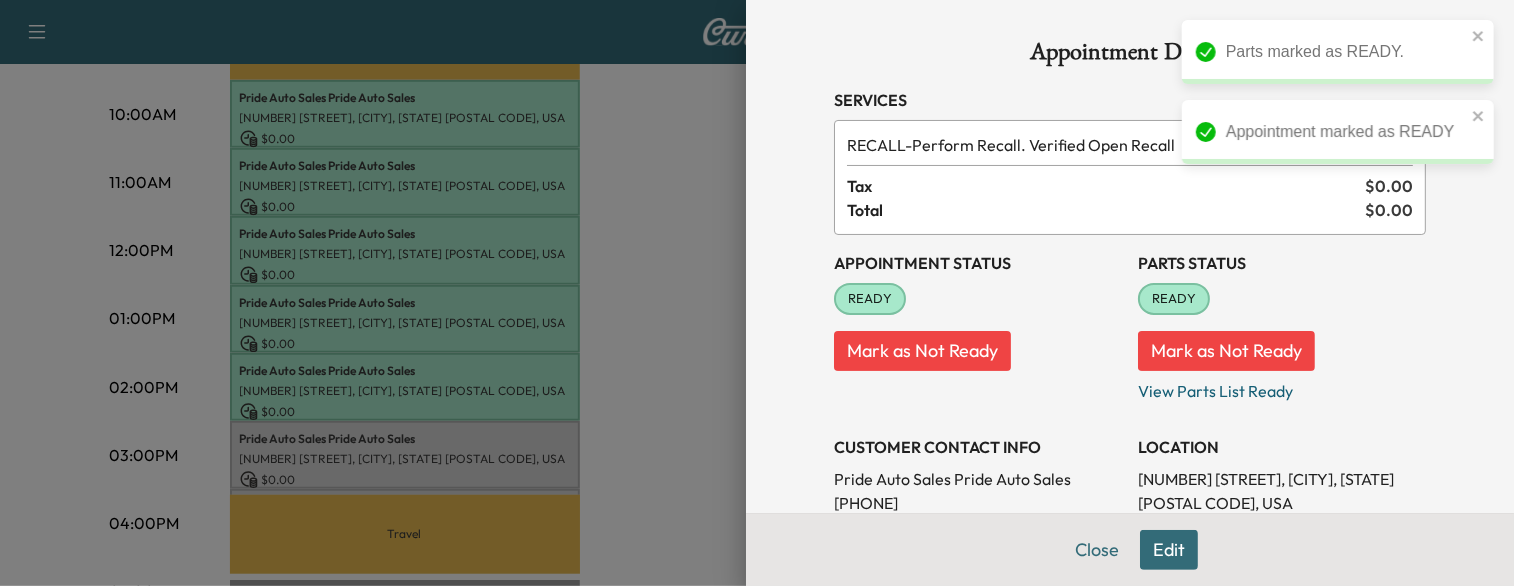 click at bounding box center (757, 293) 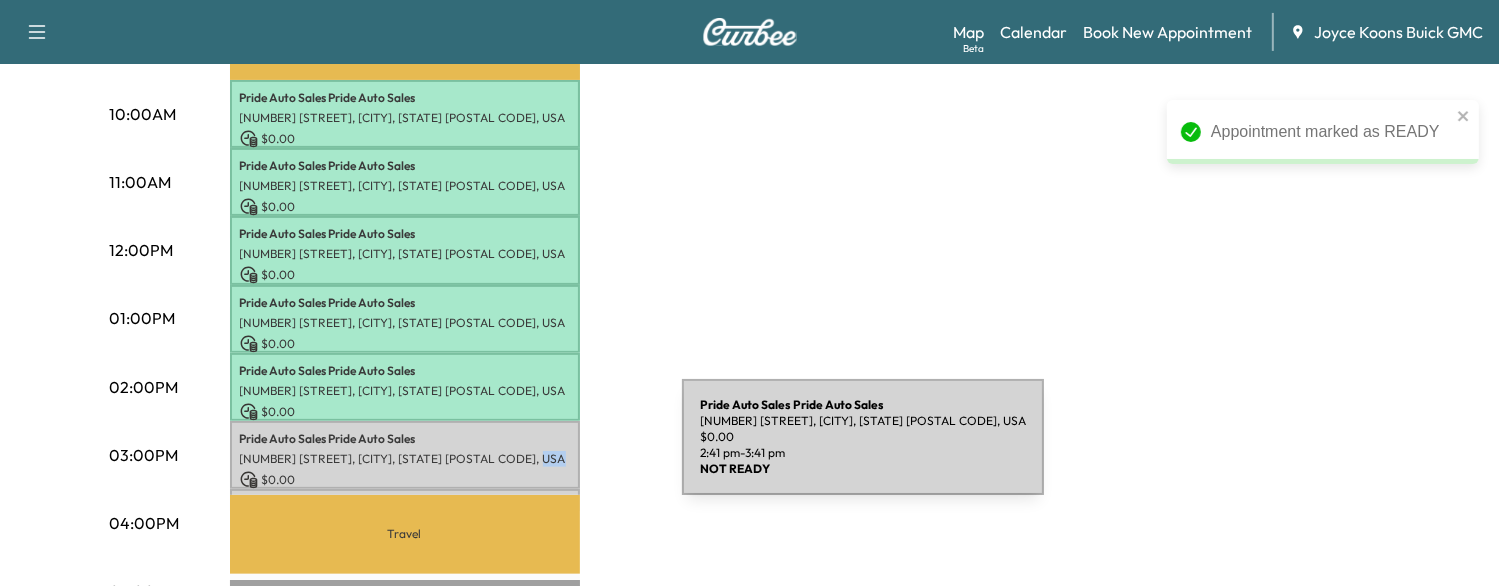 click on "Pride Auto Sales   Pride Auto Sales [NUMBER] [STREET], [CITY], [STATE] [POSTAL CODE], USA   $ 0.00 2:41 pm  -  3:41 pm" at bounding box center [405, 455] 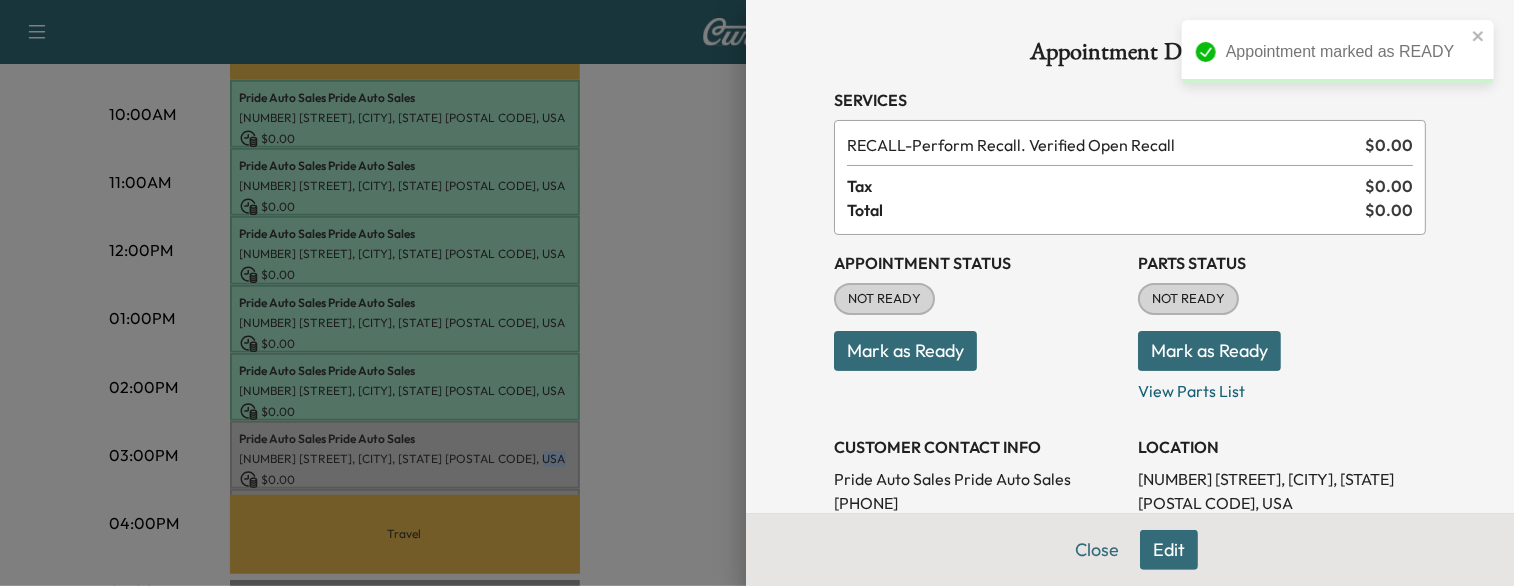 click on "Mark as Ready" at bounding box center [905, 351] 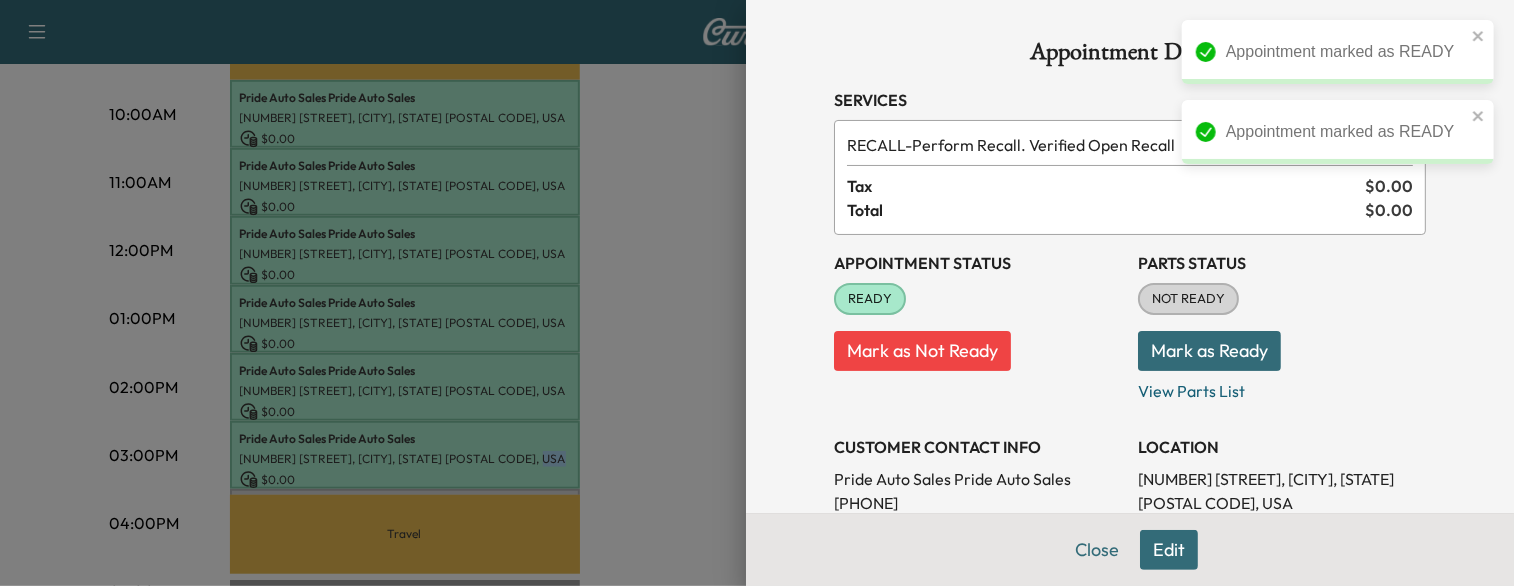 click on "Mark as Ready" at bounding box center (1209, 351) 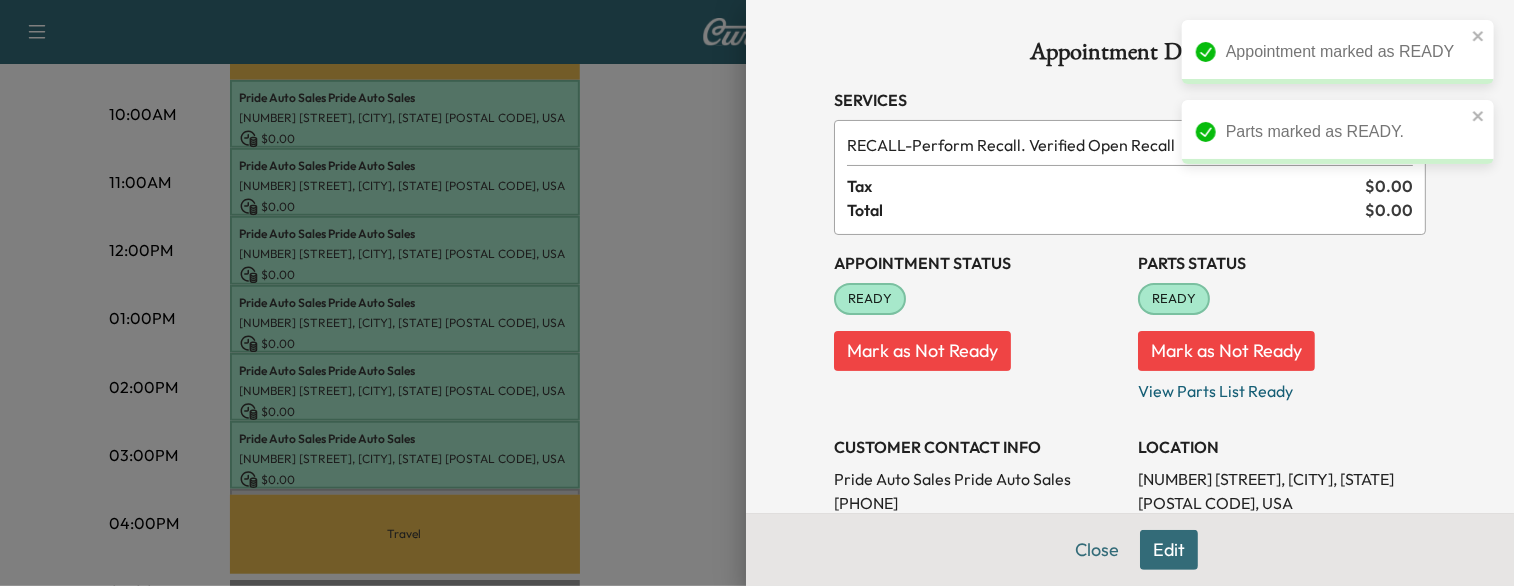 click at bounding box center (757, 293) 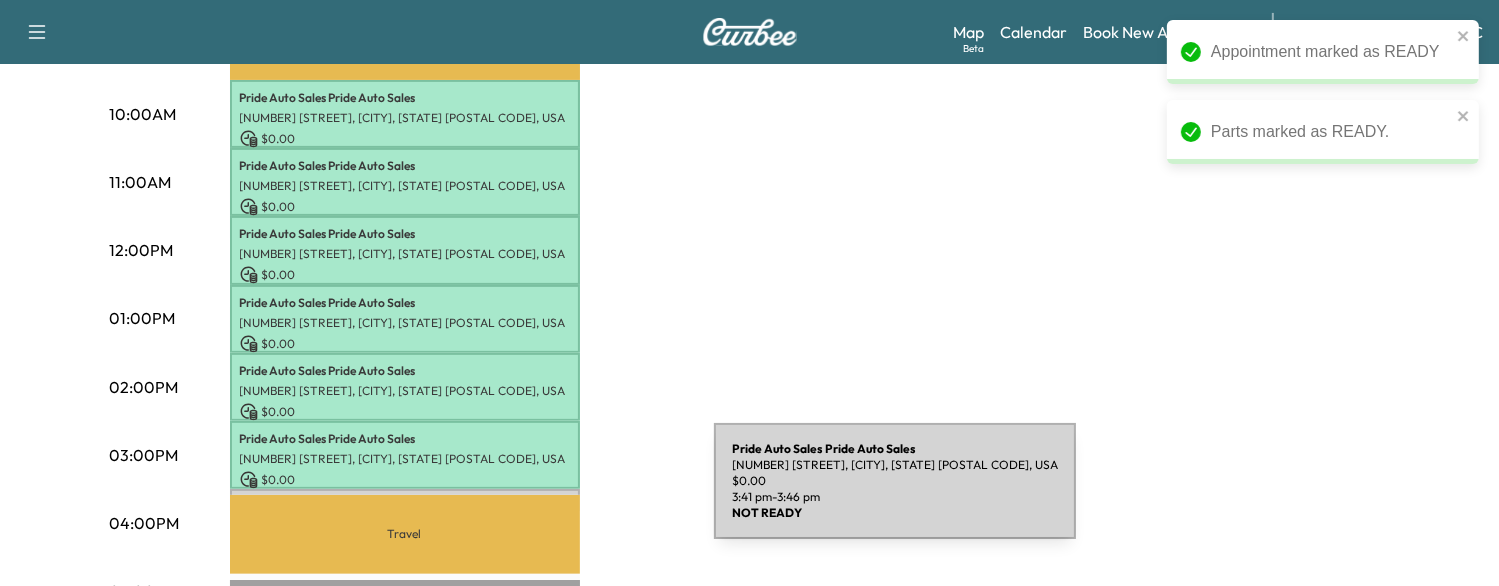 click on "Pride Auto Sales   Pride Auto Sales [NUMBER] [STREET], [CITY], [STATE] [POSTAL CODE], USA   $ 0.00 3:41 pm  -  3:46 pm" at bounding box center (405, 499) 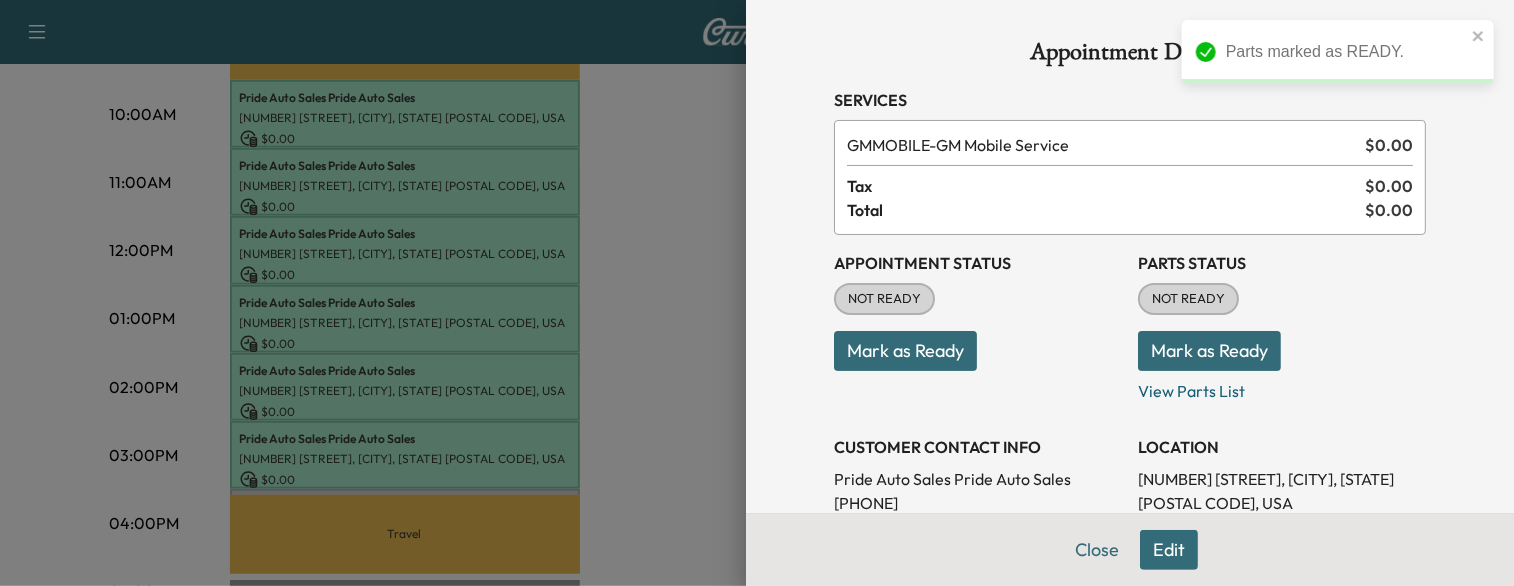 click on "Mark as Ready" at bounding box center [905, 351] 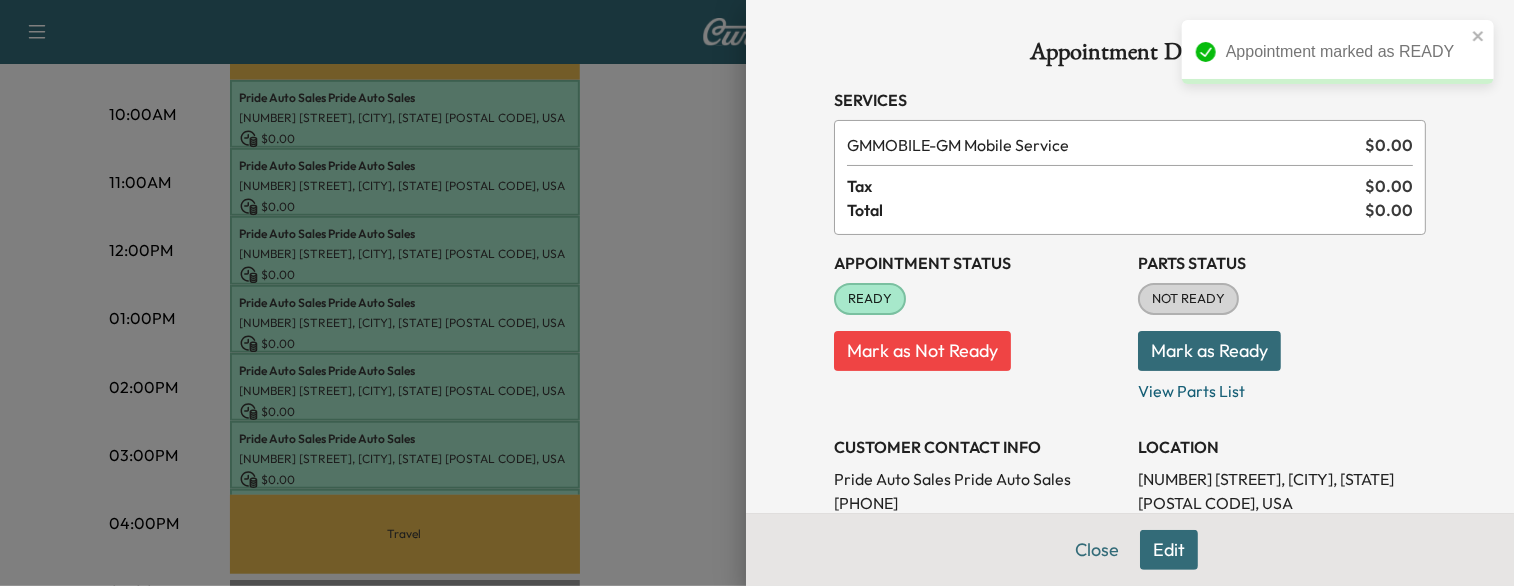 click on "Mark as Ready" at bounding box center (1209, 351) 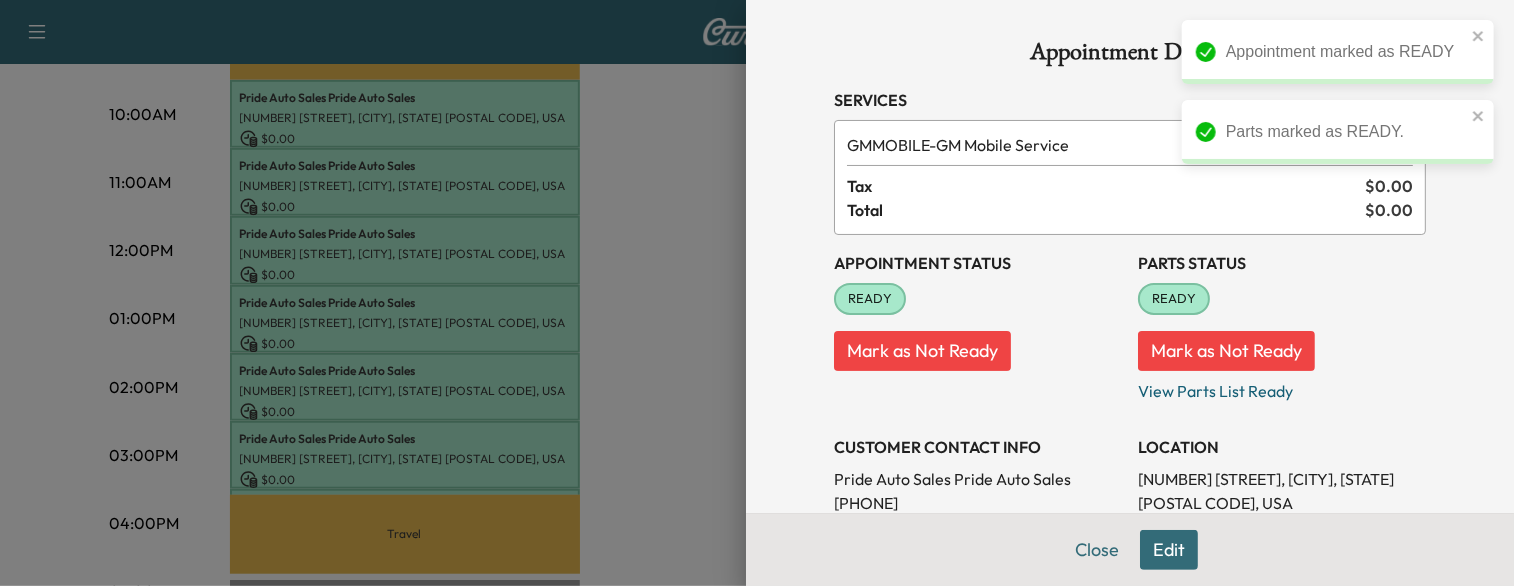 click at bounding box center (757, 293) 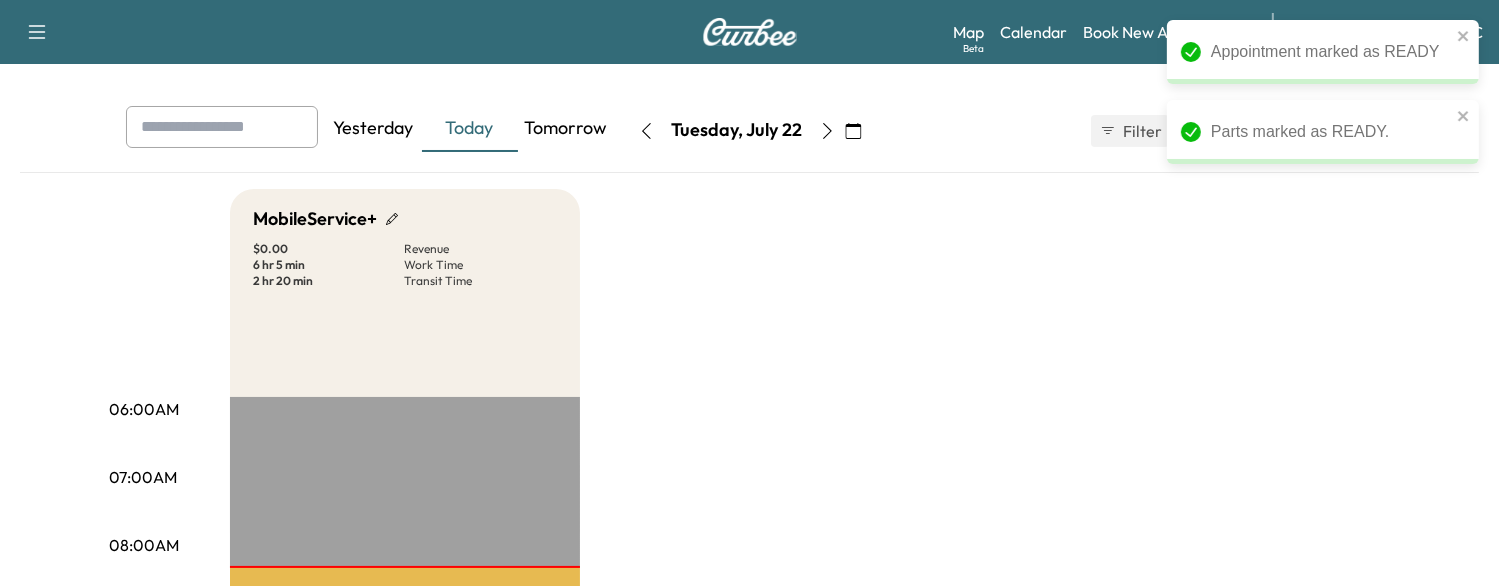 scroll, scrollTop: 71, scrollLeft: 0, axis: vertical 